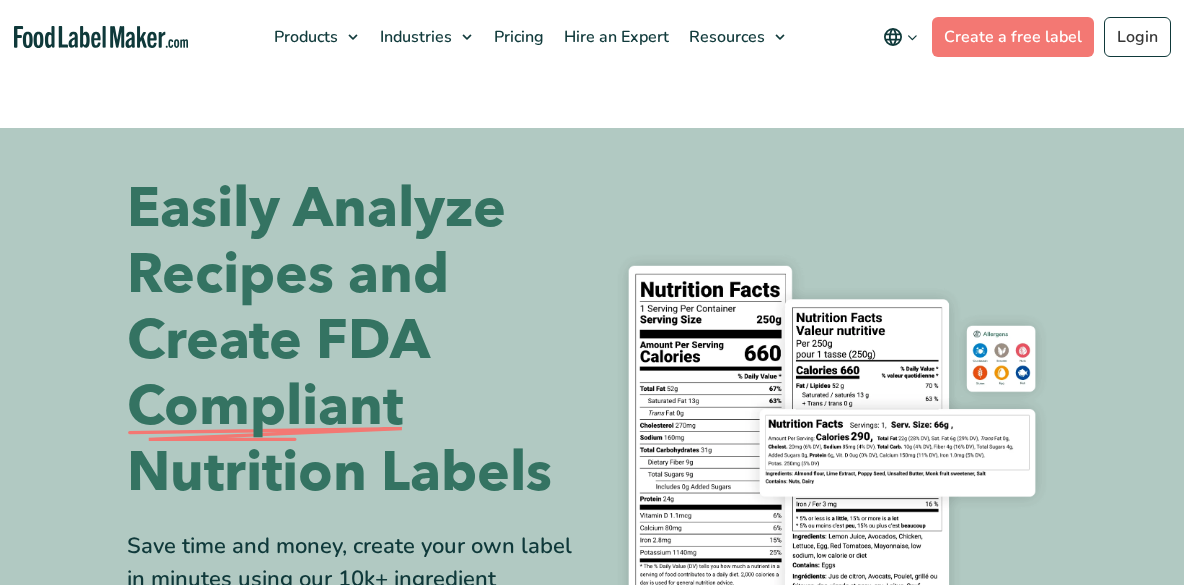 scroll, scrollTop: 0, scrollLeft: 0, axis: both 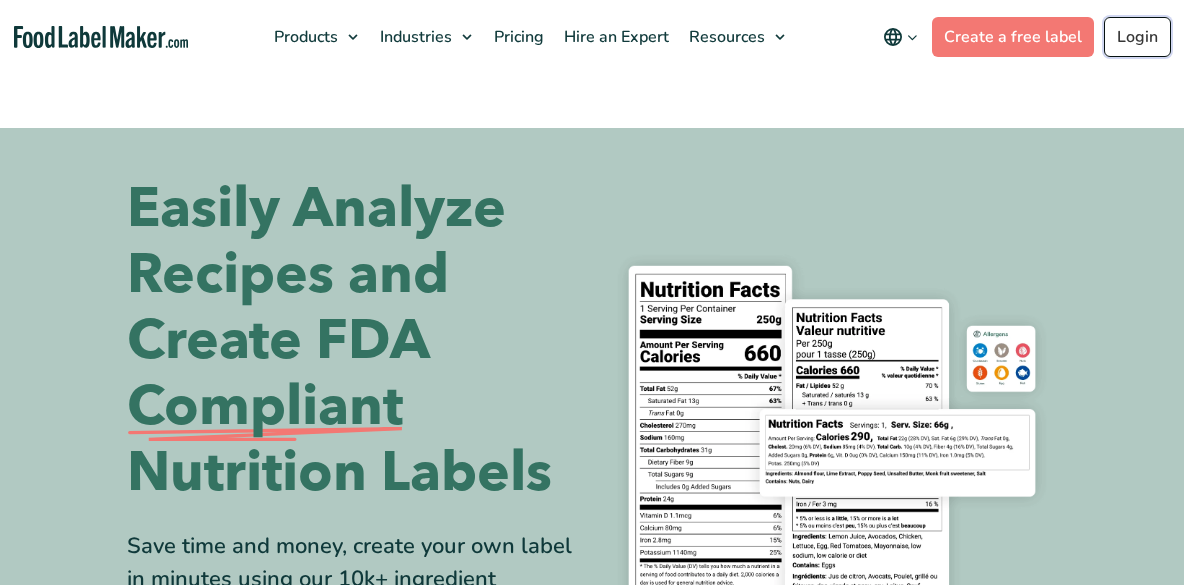 drag, startPoint x: 0, startPoint y: 0, endPoint x: 1134, endPoint y: 35, distance: 1134.54 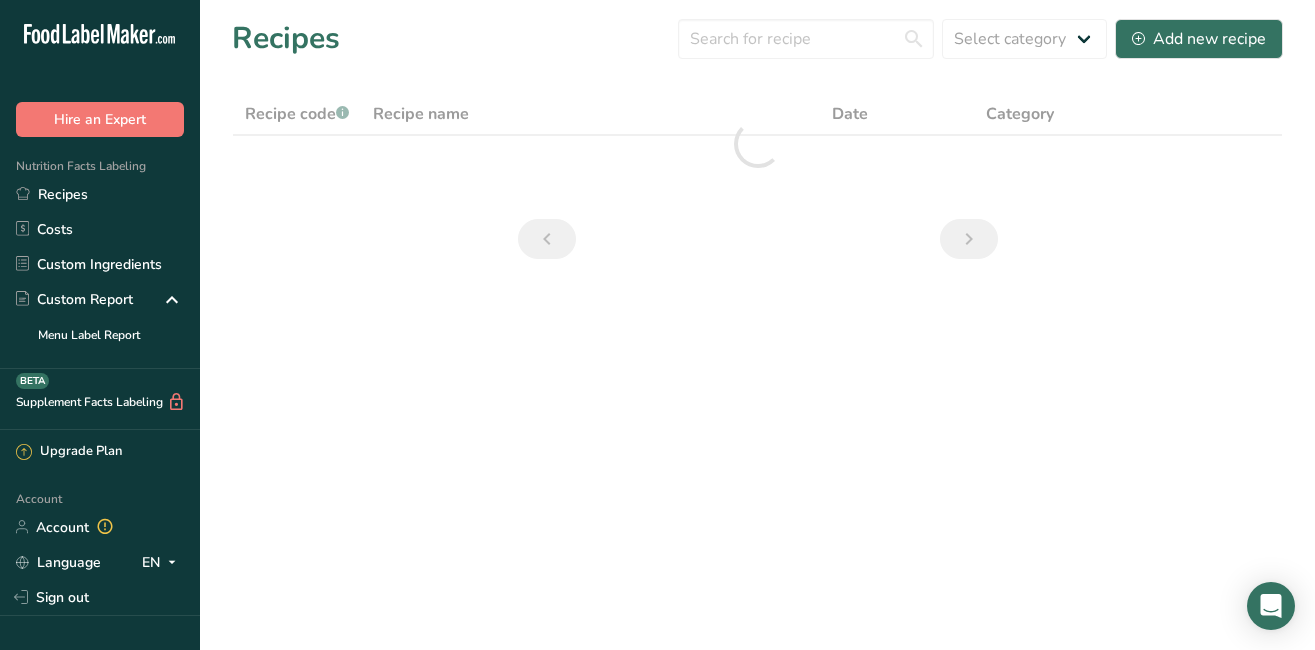scroll, scrollTop: 0, scrollLeft: 0, axis: both 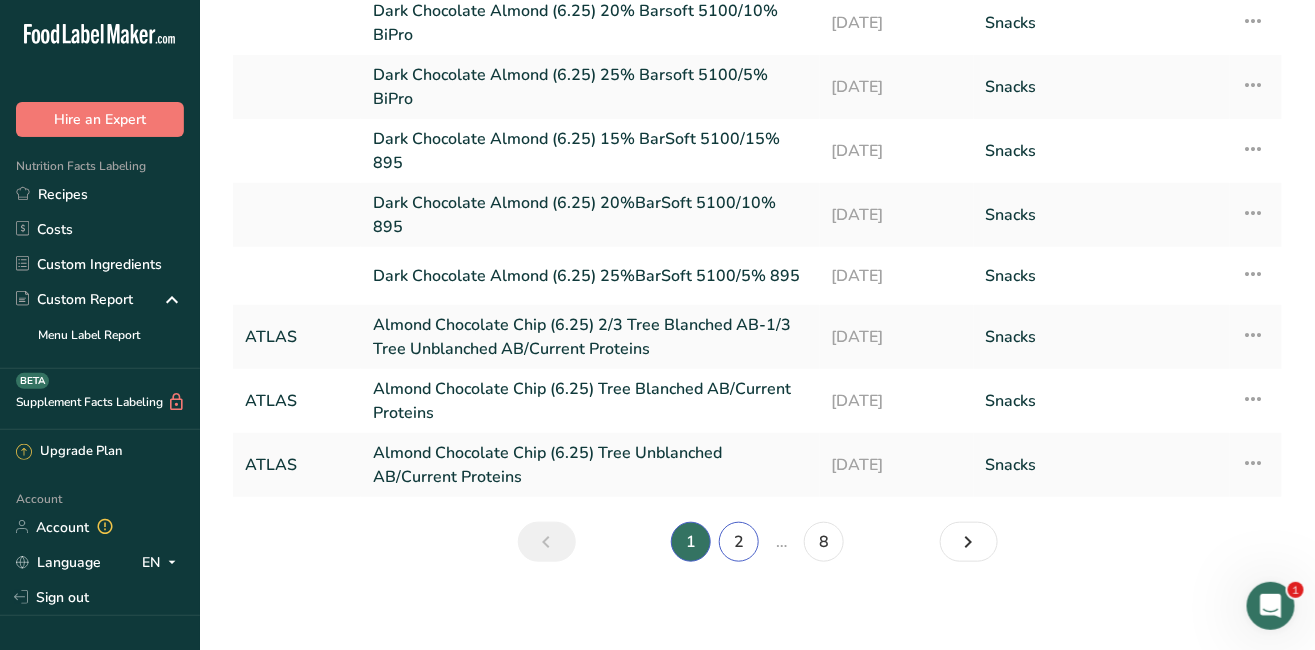 click on "2" at bounding box center (739, 542) 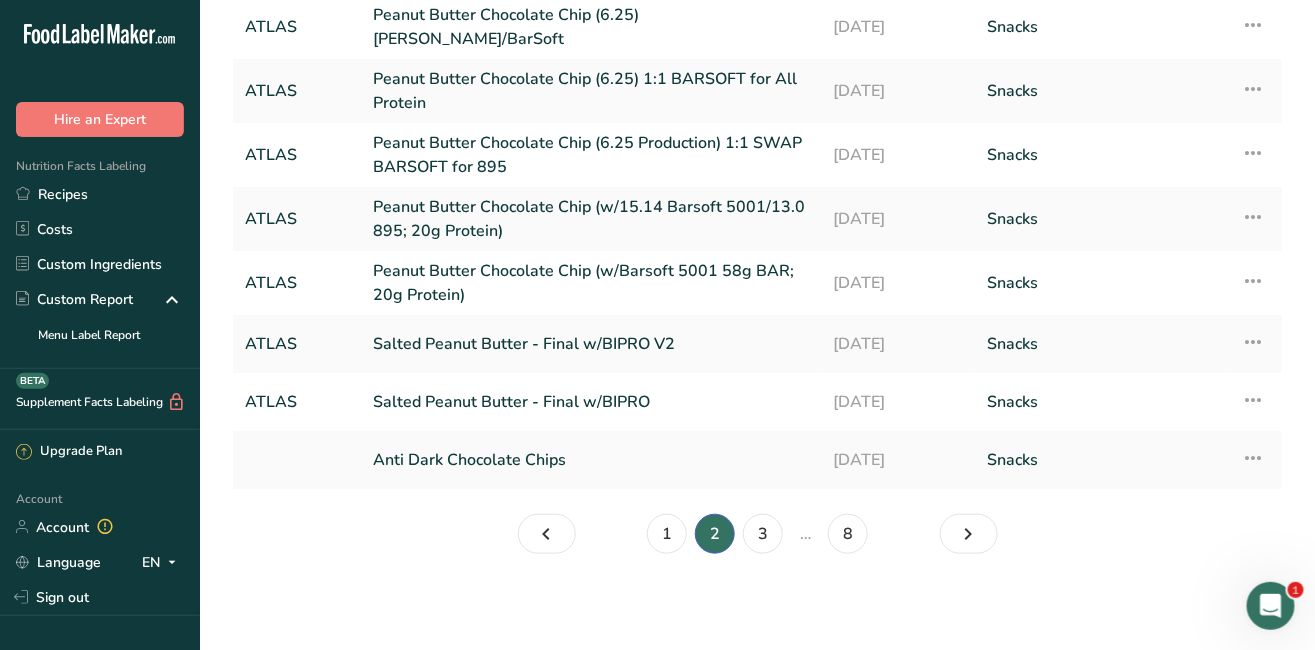 scroll, scrollTop: 255, scrollLeft: 0, axis: vertical 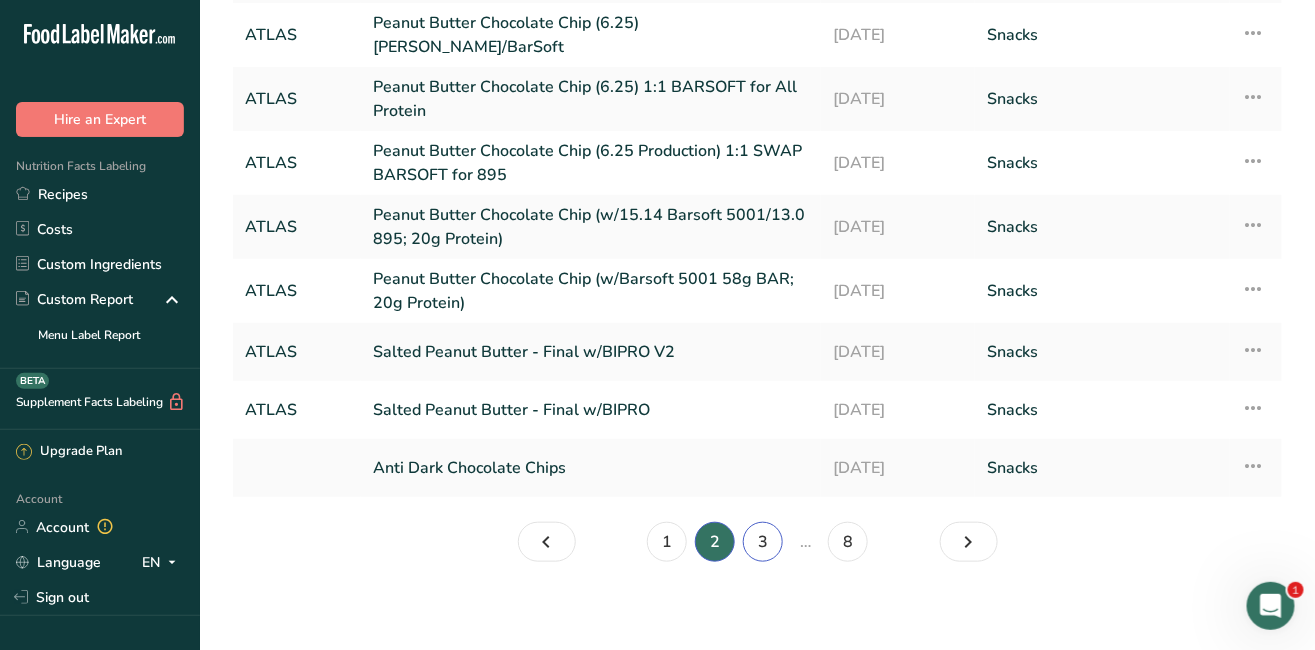 click on "3" at bounding box center [763, 542] 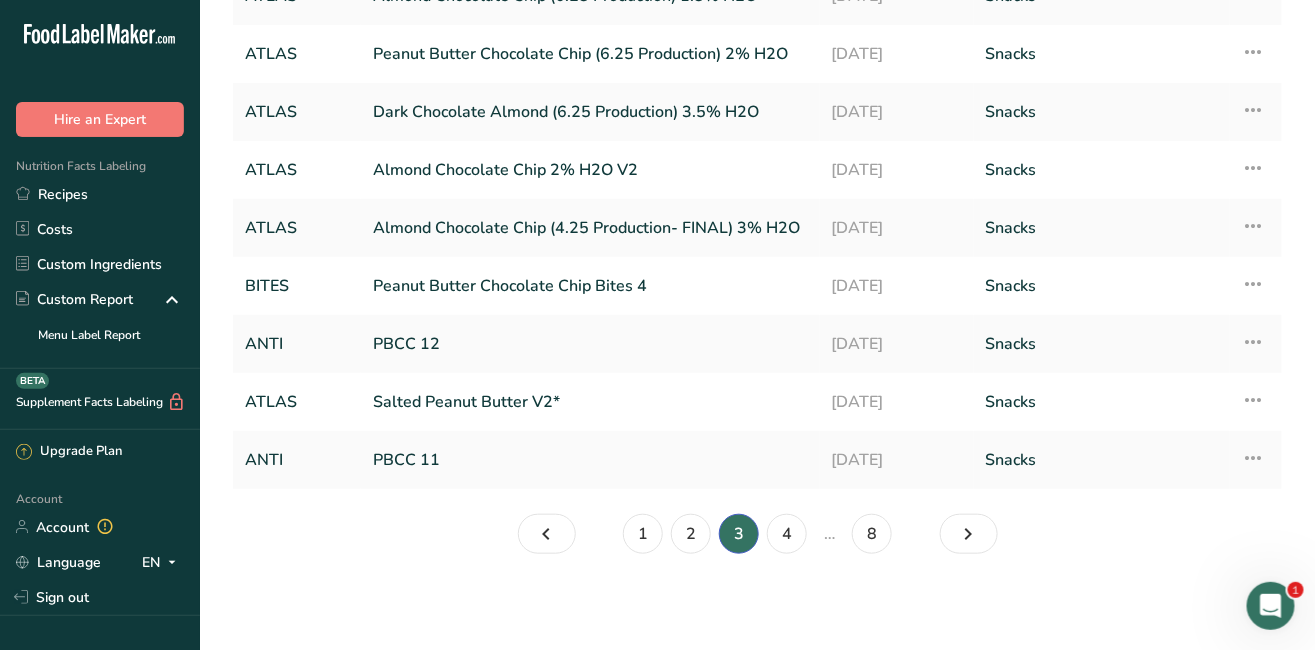 scroll, scrollTop: 225, scrollLeft: 0, axis: vertical 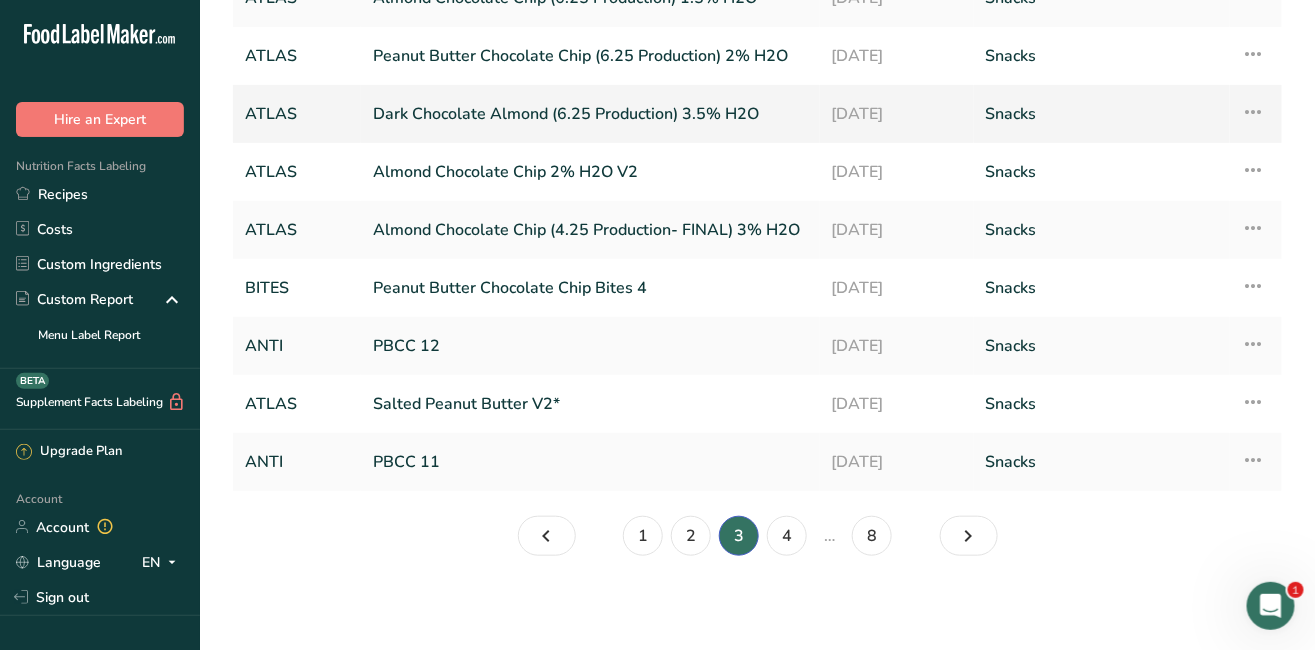 click on "Dark Chocolate Almond (6.25 Production) 3.5% H2O" at bounding box center [590, 114] 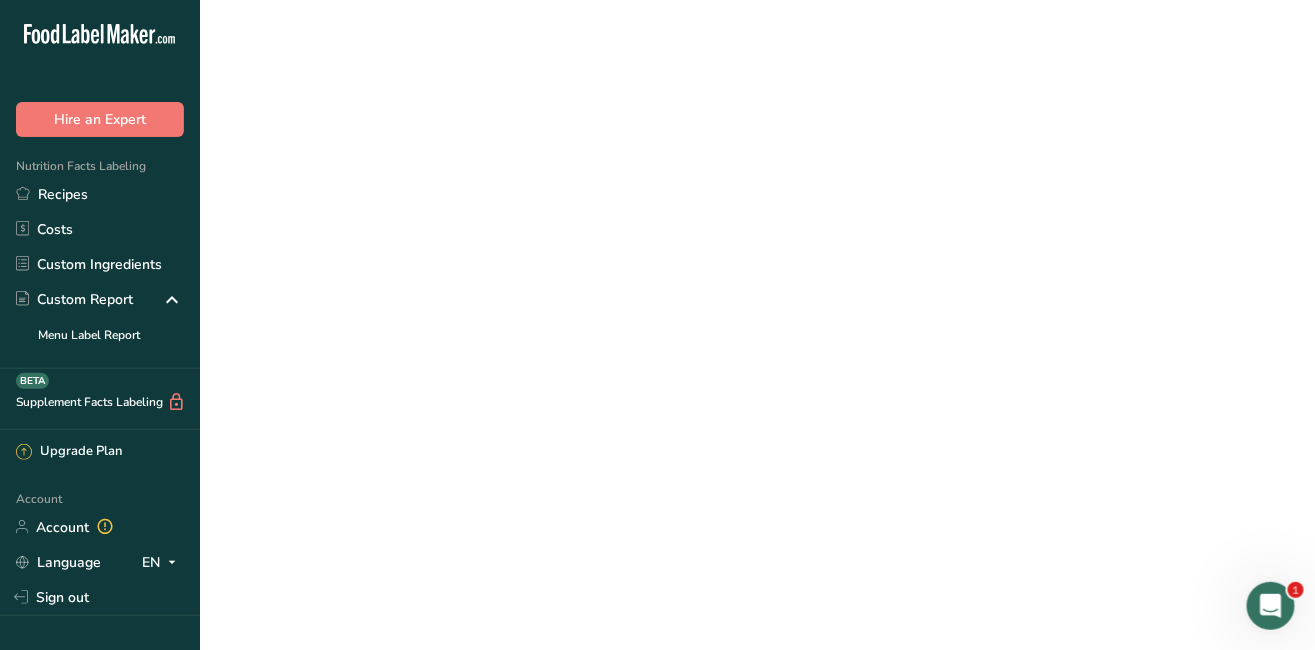 click on "Dark Chocolate Almond (6.25 Production) 3.5% H2O" at bounding box center (590, 114) 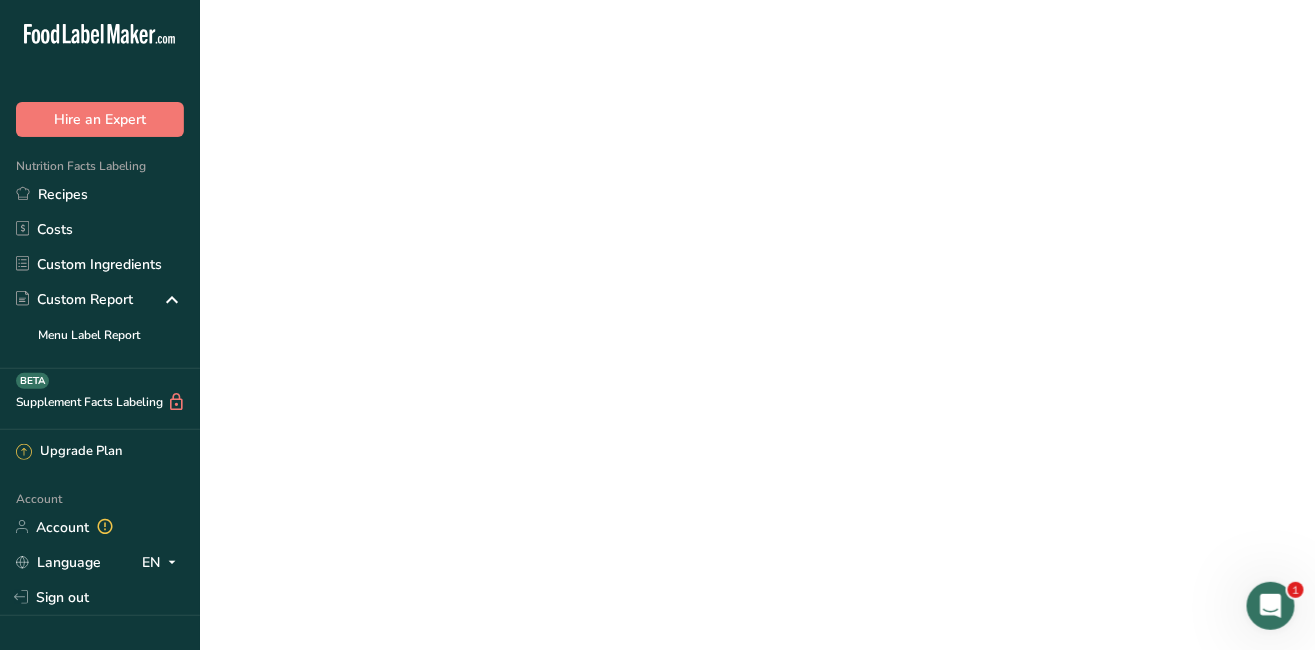 scroll, scrollTop: 0, scrollLeft: 0, axis: both 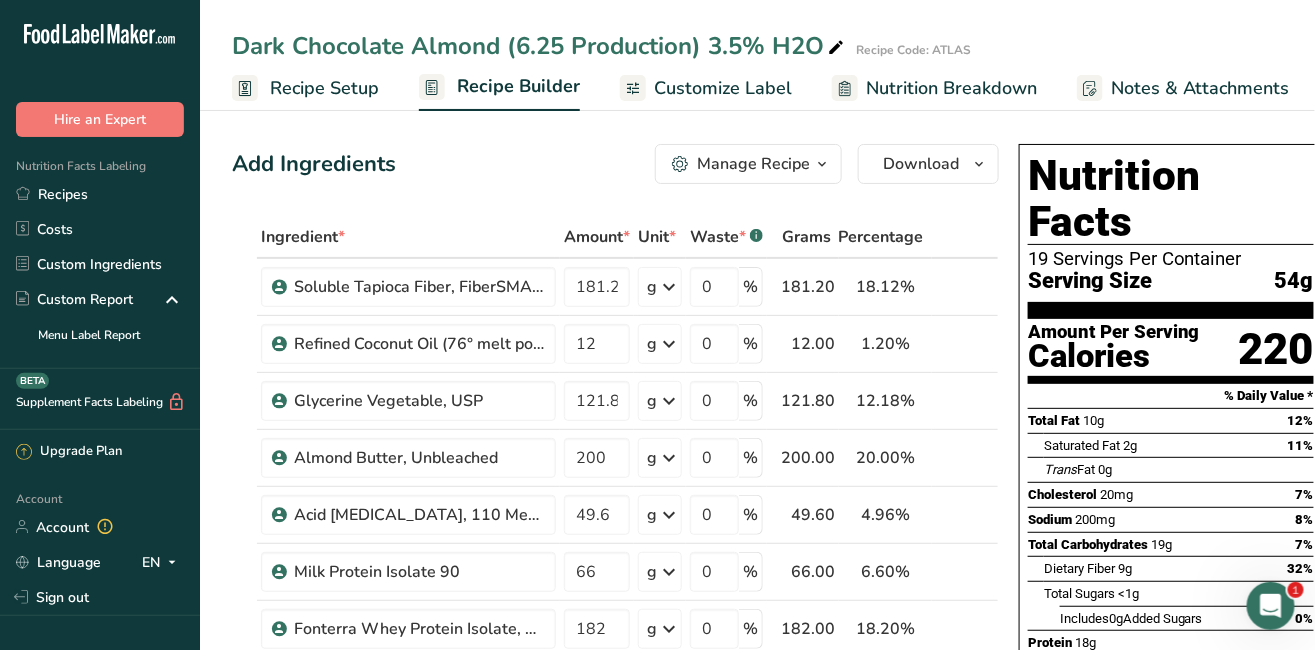 click on "Recipe Setup" at bounding box center [324, 88] 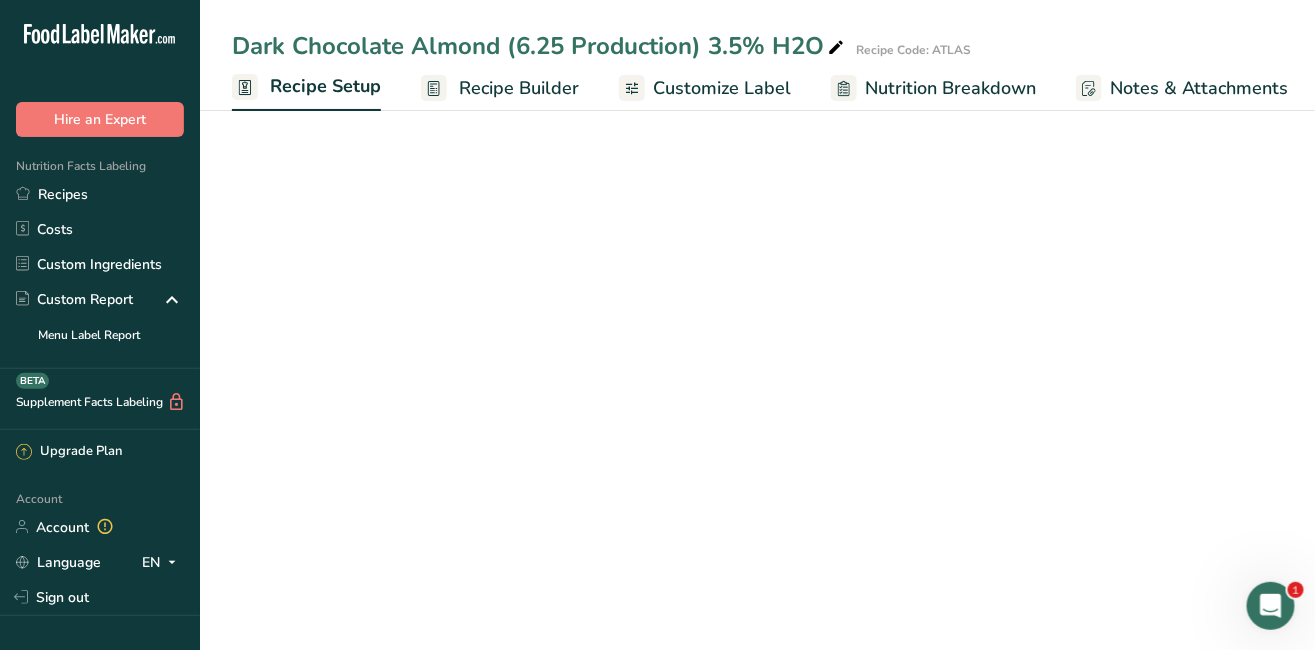 scroll, scrollTop: 0, scrollLeft: 6, axis: horizontal 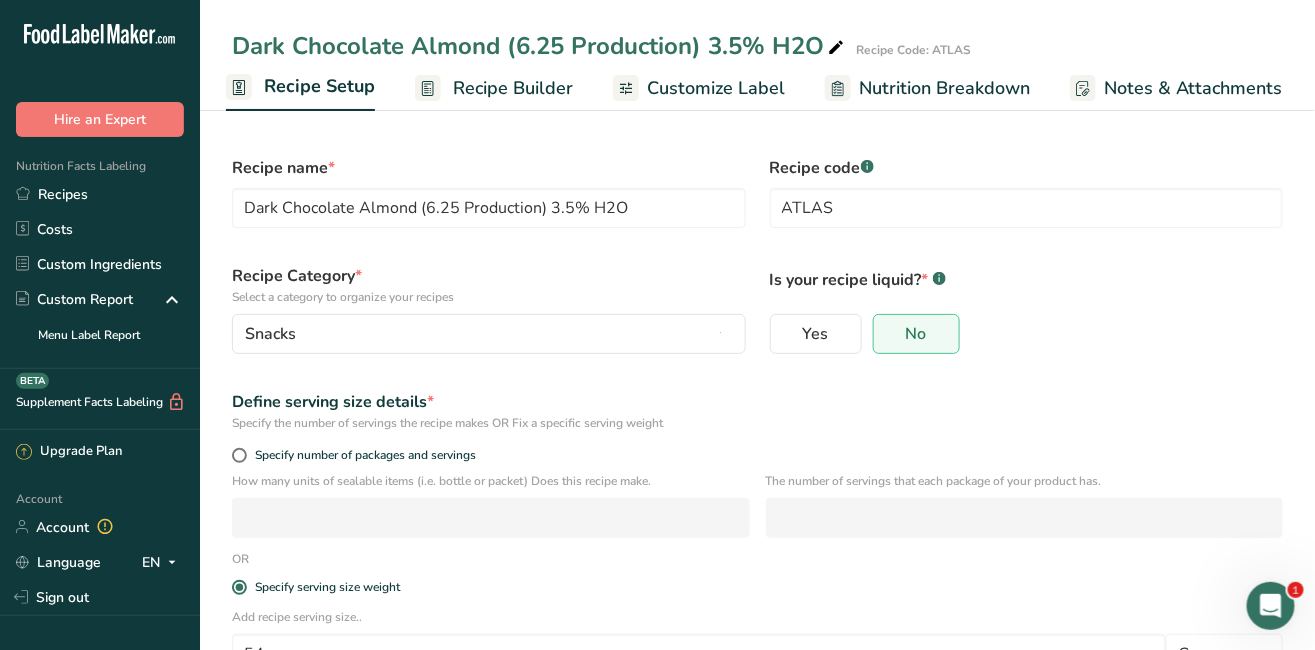 click on "Dark Chocolate Almond (6.25 Production) 3.5% H2O" at bounding box center [540, 46] 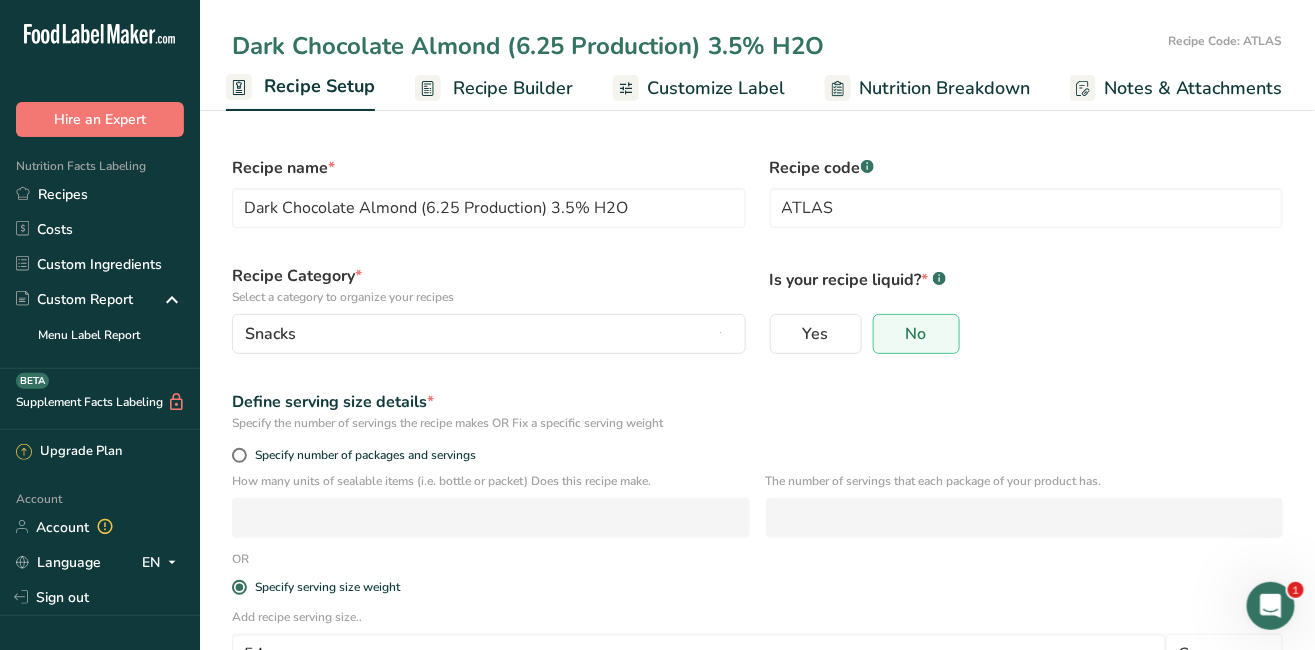 click on "Recipe Setup" at bounding box center [300, 88] 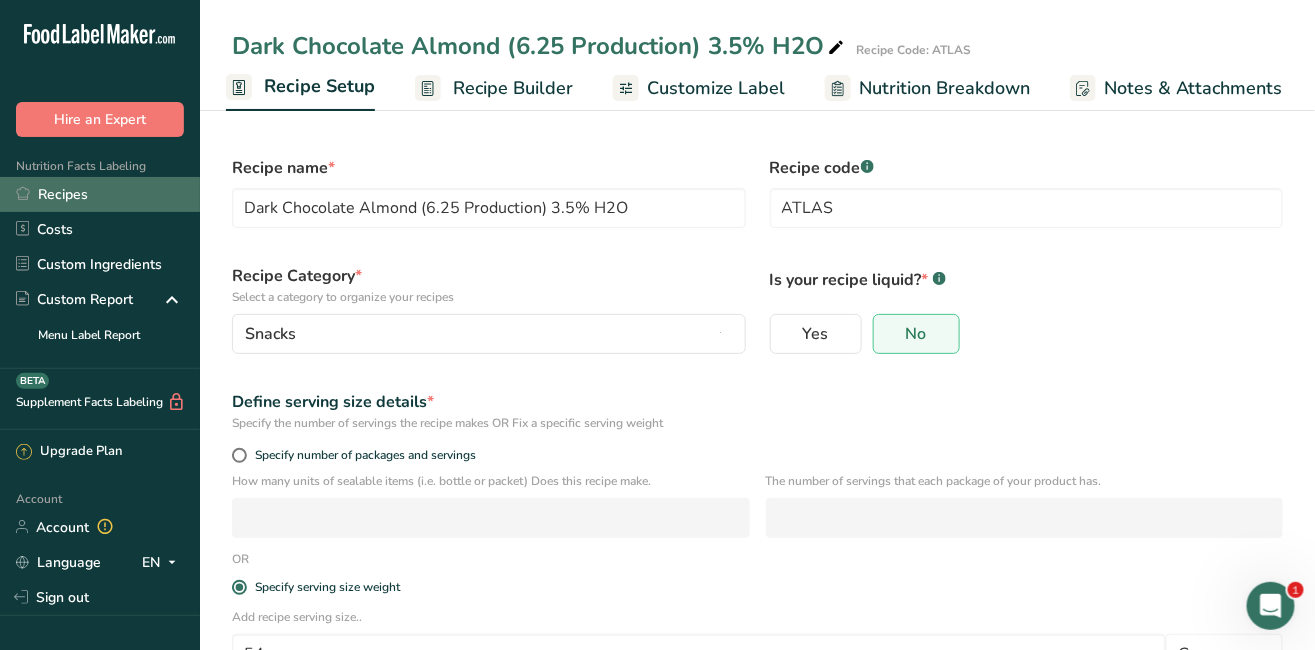 click on "Recipes" at bounding box center [100, 194] 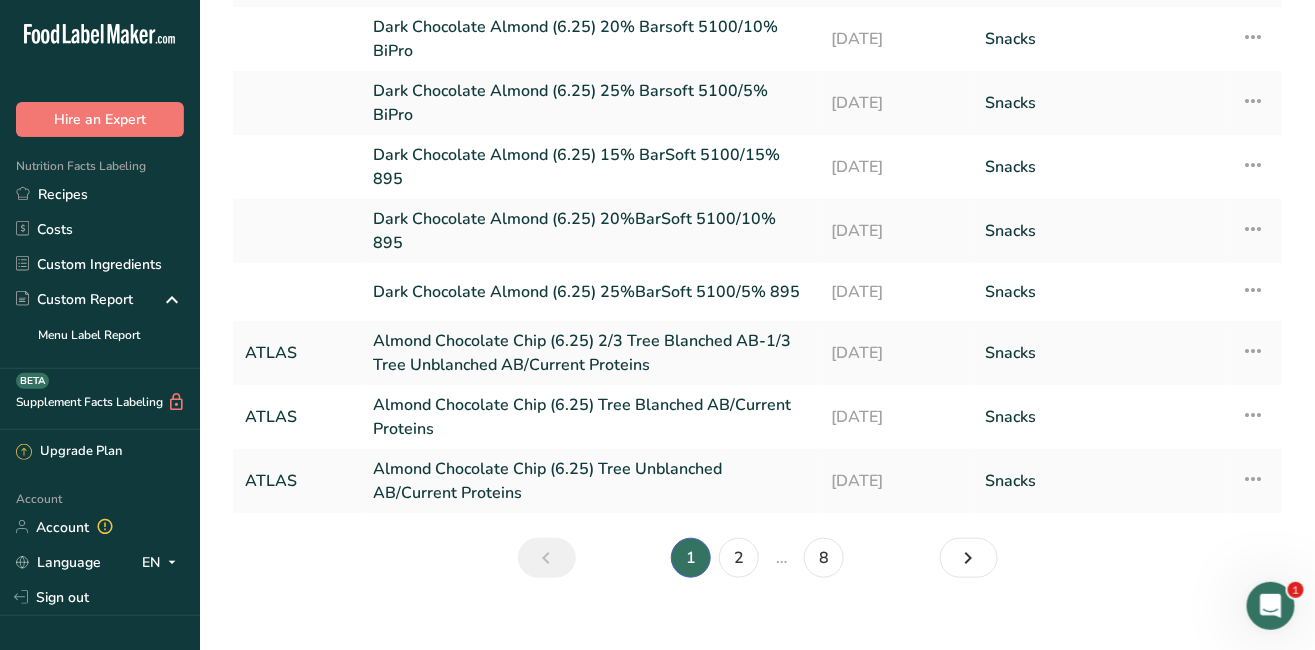 scroll, scrollTop: 267, scrollLeft: 0, axis: vertical 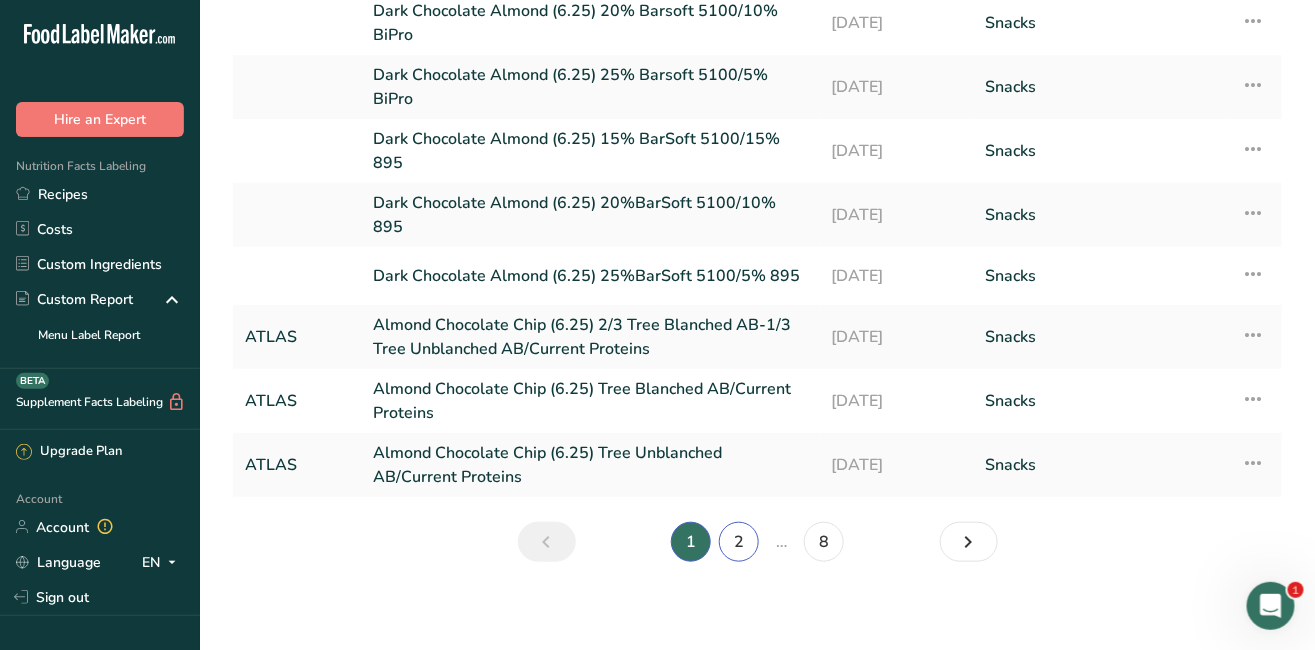 click on "2" at bounding box center [739, 542] 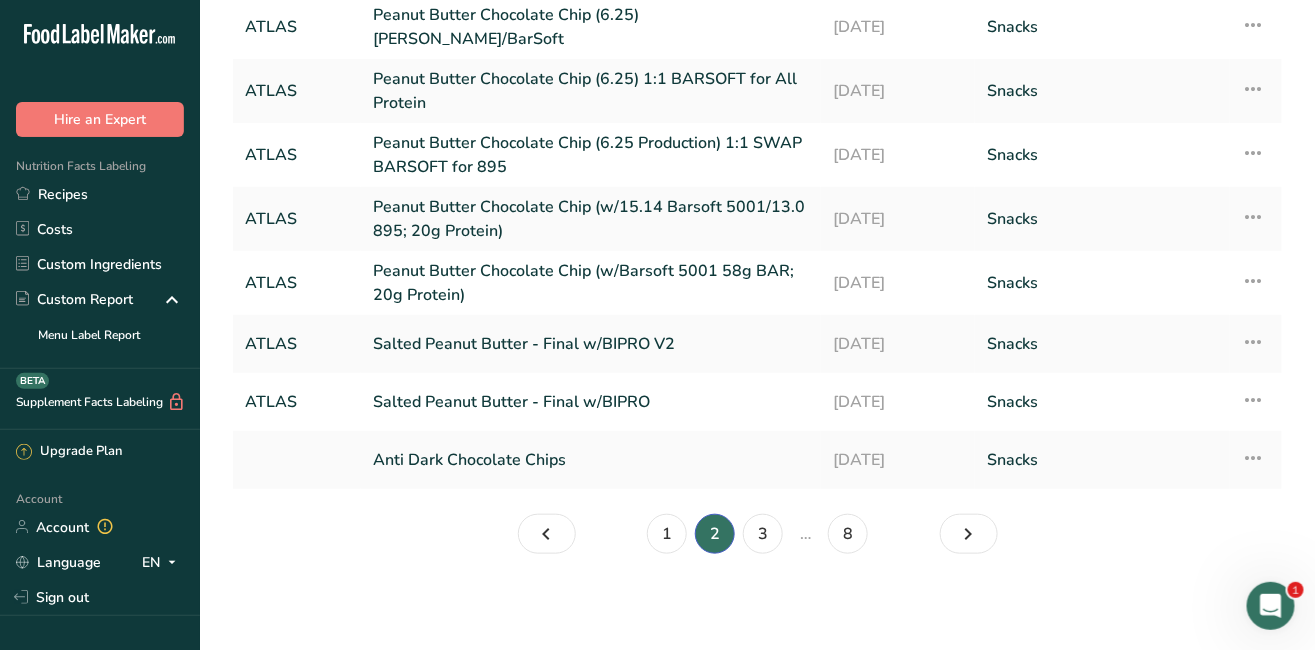 scroll, scrollTop: 255, scrollLeft: 0, axis: vertical 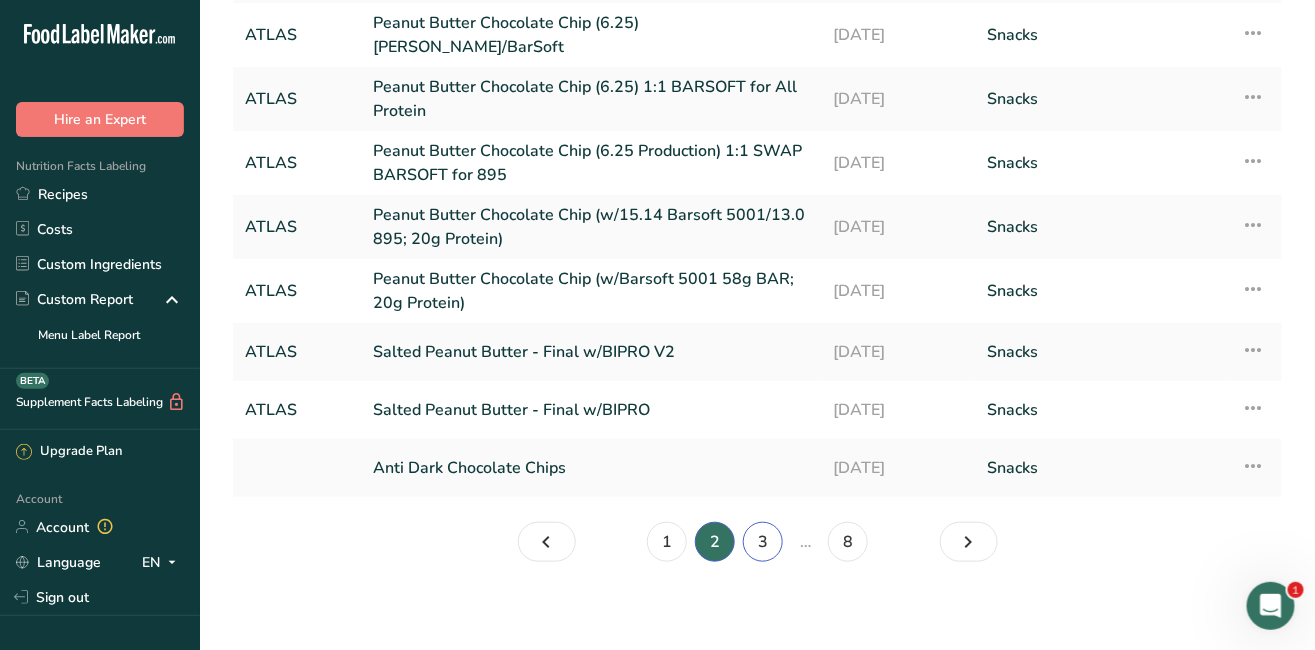 click on "3" at bounding box center (763, 542) 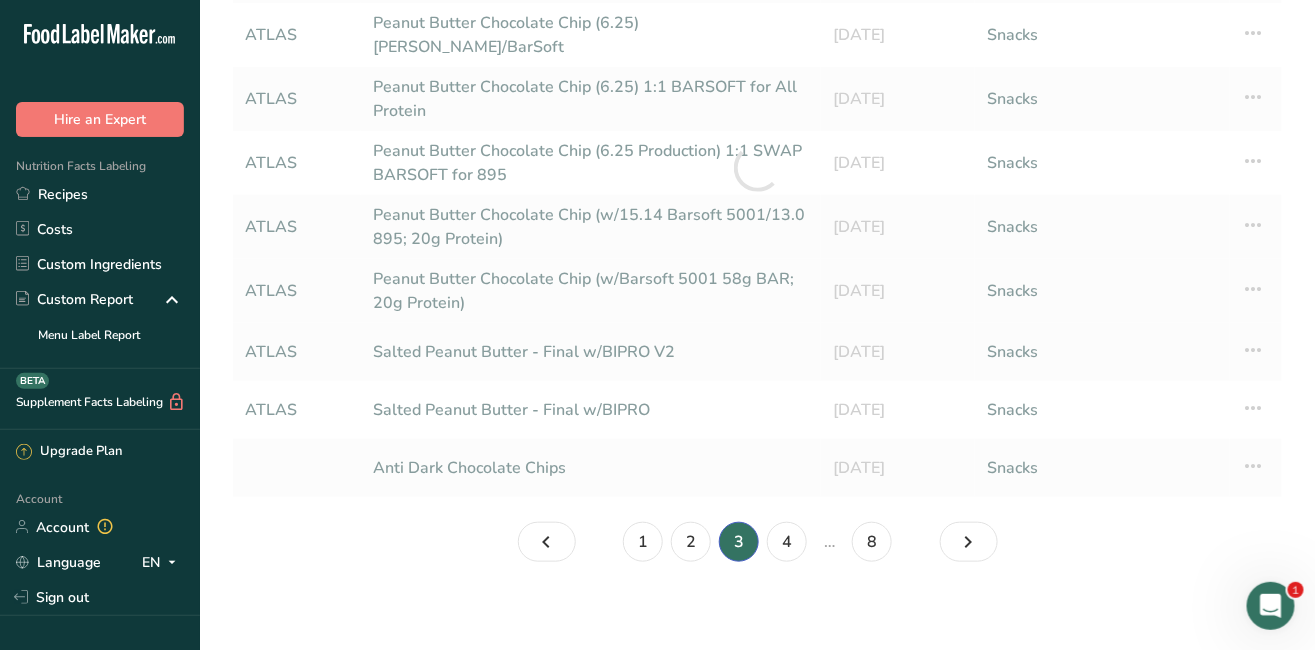 scroll, scrollTop: 225, scrollLeft: 0, axis: vertical 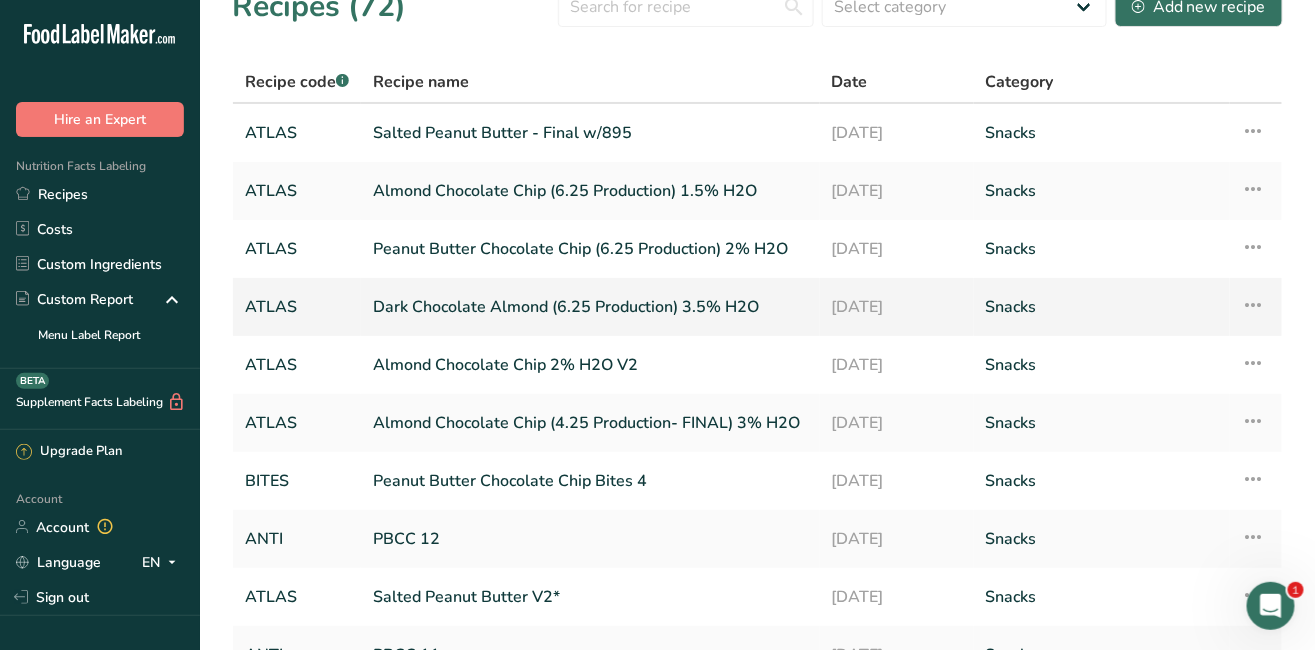 click on "Dark Chocolate Almond (6.25 Production) 3.5% H2O" at bounding box center [590, 307] 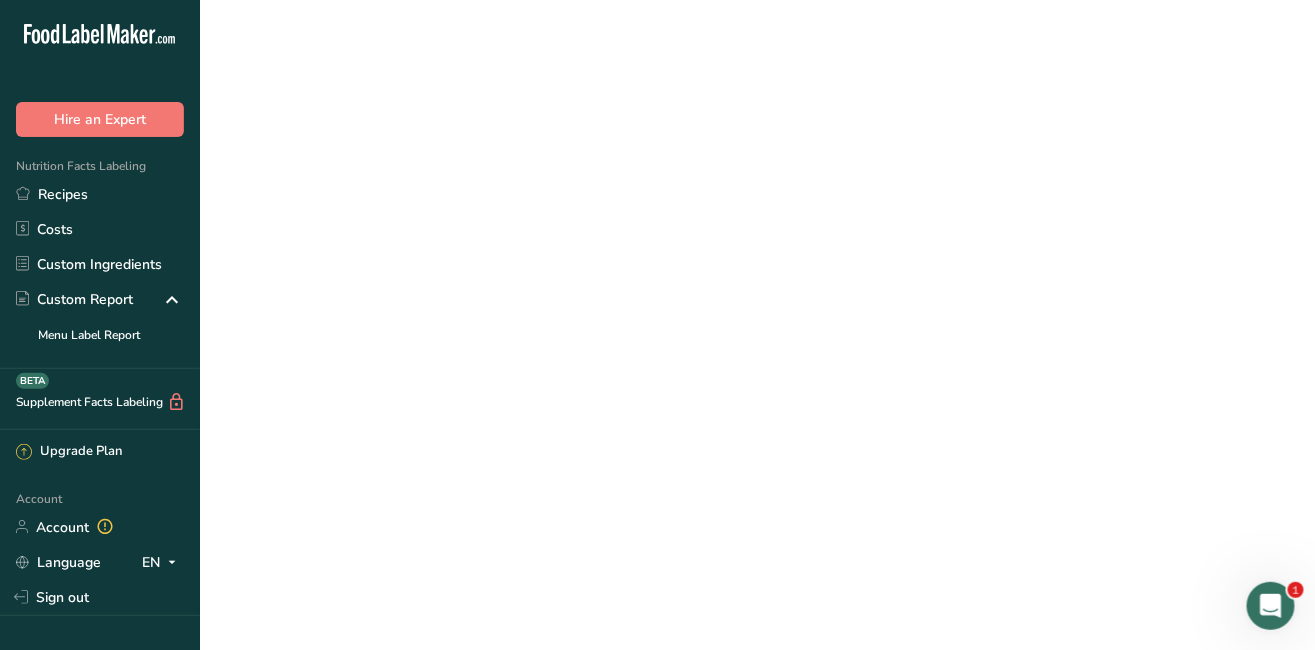 scroll, scrollTop: 0, scrollLeft: 0, axis: both 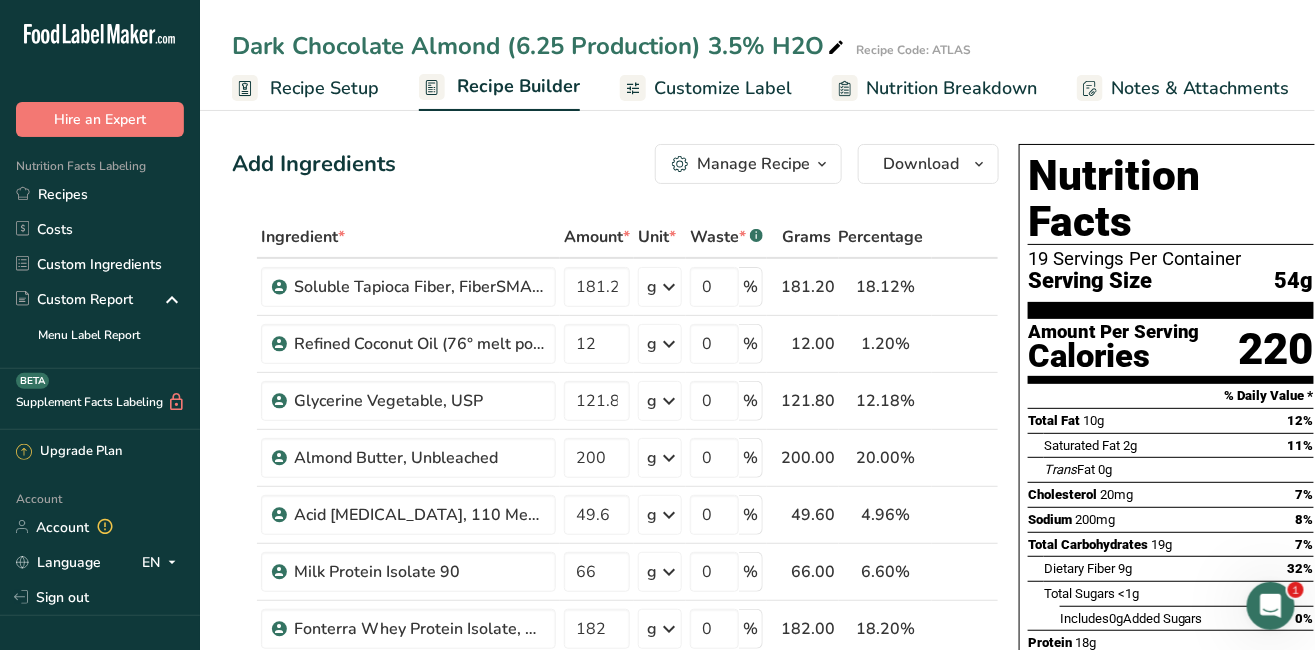 click on "Manage Recipe" at bounding box center (753, 164) 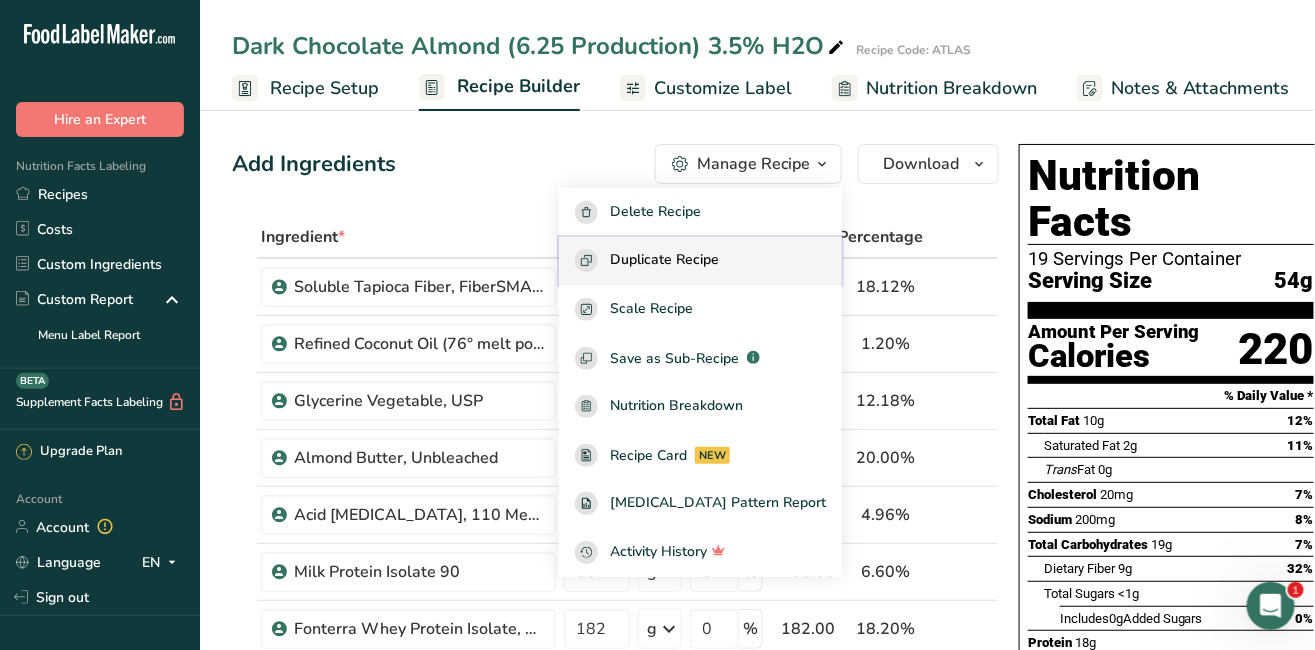 click on "Duplicate Recipe" at bounding box center (664, 260) 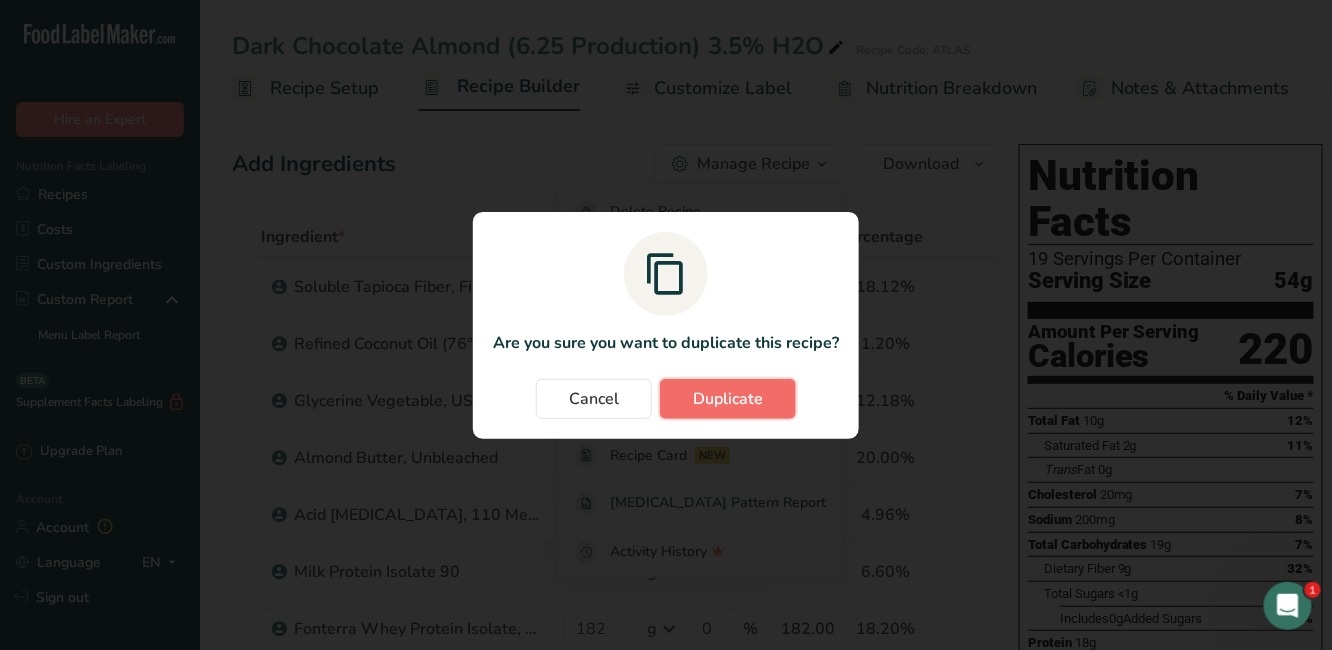 click on "Duplicate" at bounding box center [728, 399] 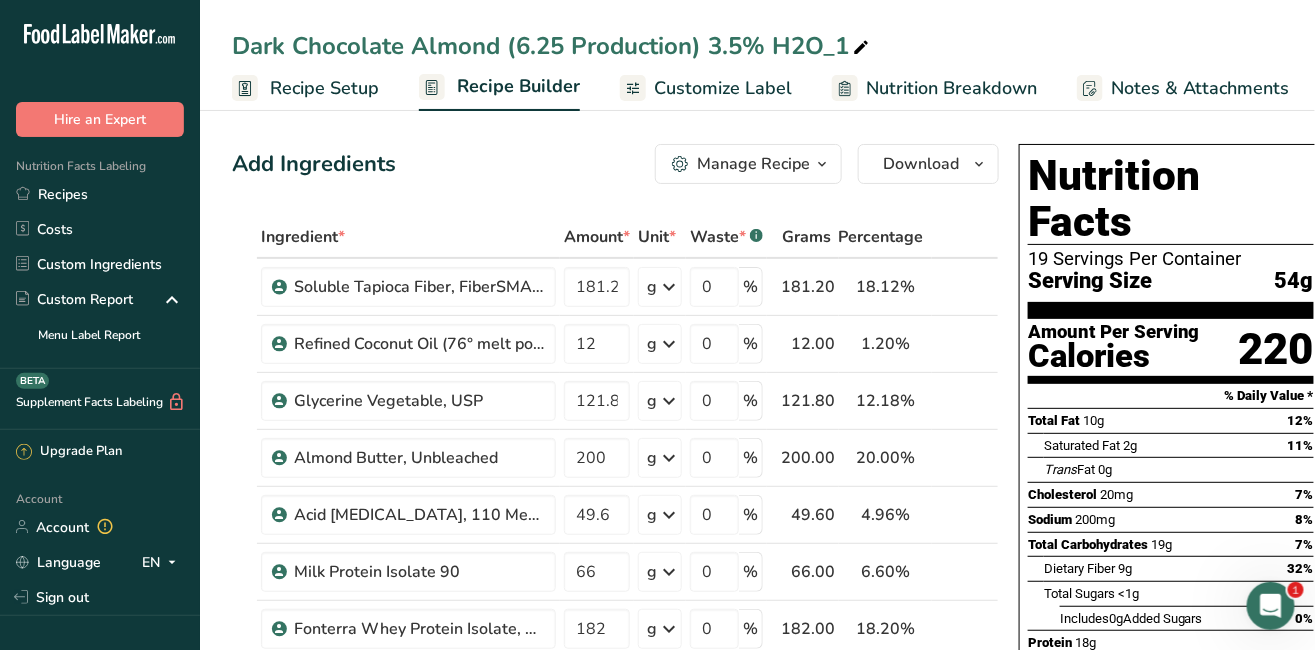 click at bounding box center [861, 48] 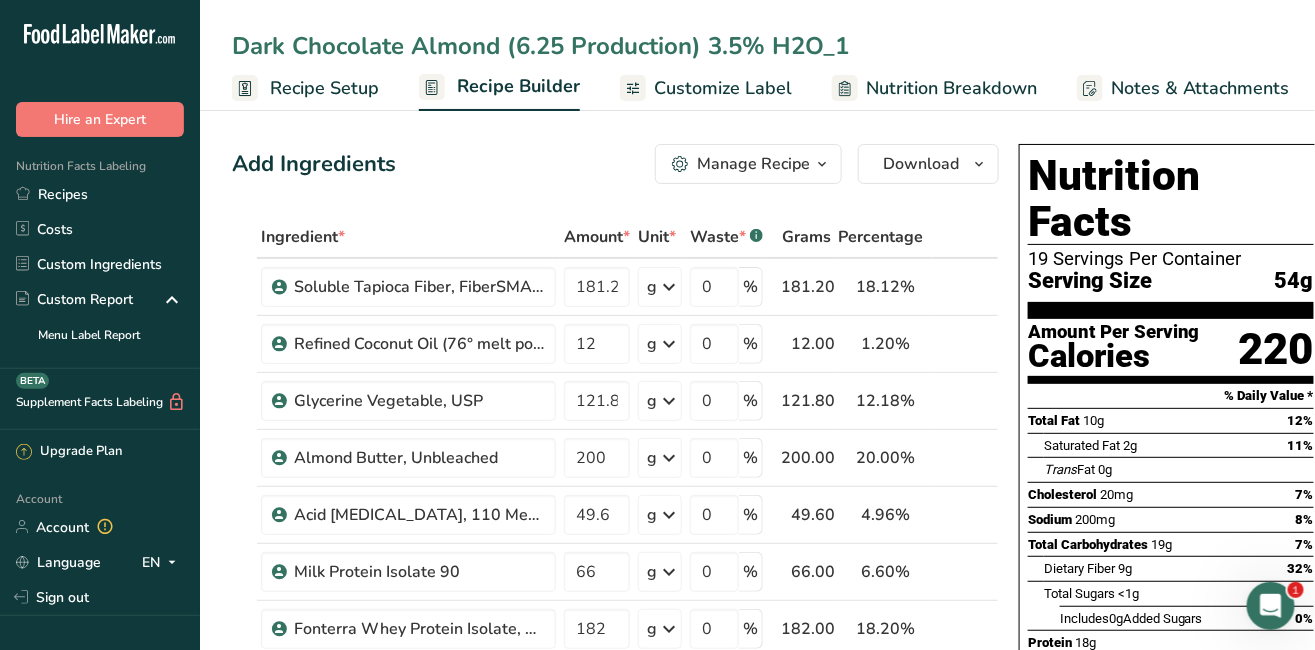 click on "Dark Chocolate Almond (6.25 Production) 3.5% H2O_1" at bounding box center (757, 46) 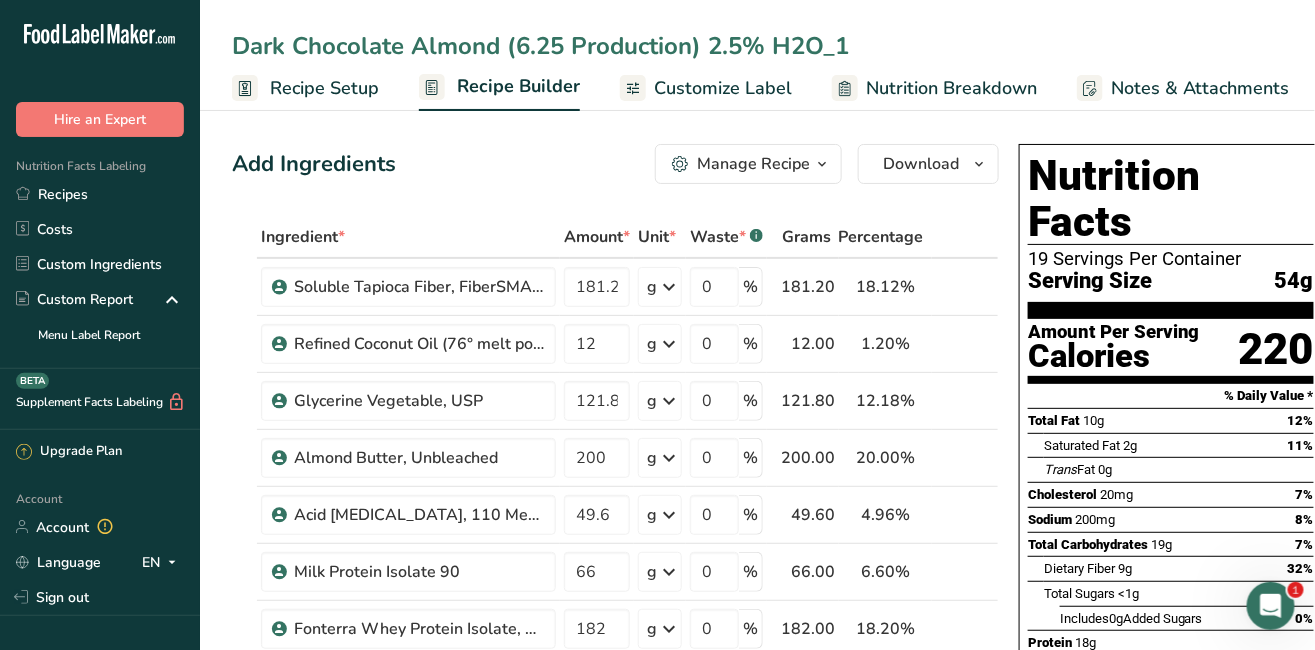 click on "Dark Chocolate Almond (6.25 Production) 2.5% H2O_1" at bounding box center [757, 46] 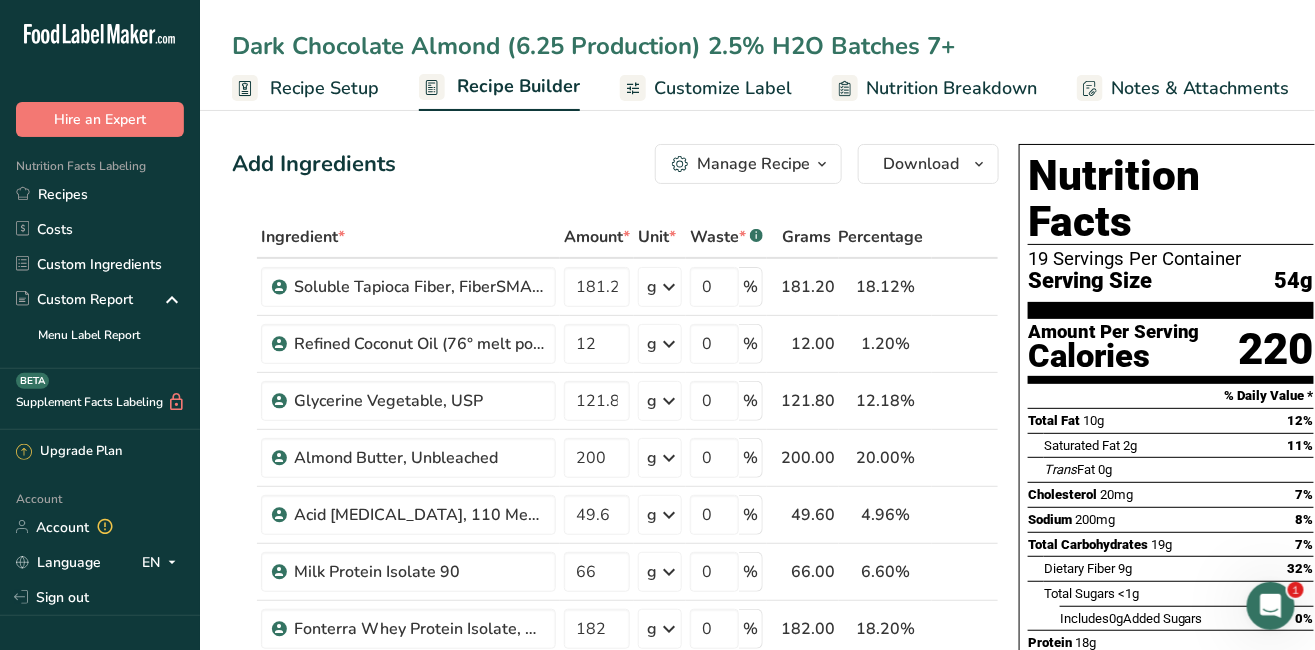 click on "Dark Chocolate Almond (6.25 Production) 2.5% H2O Batches 7+" at bounding box center [757, 46] 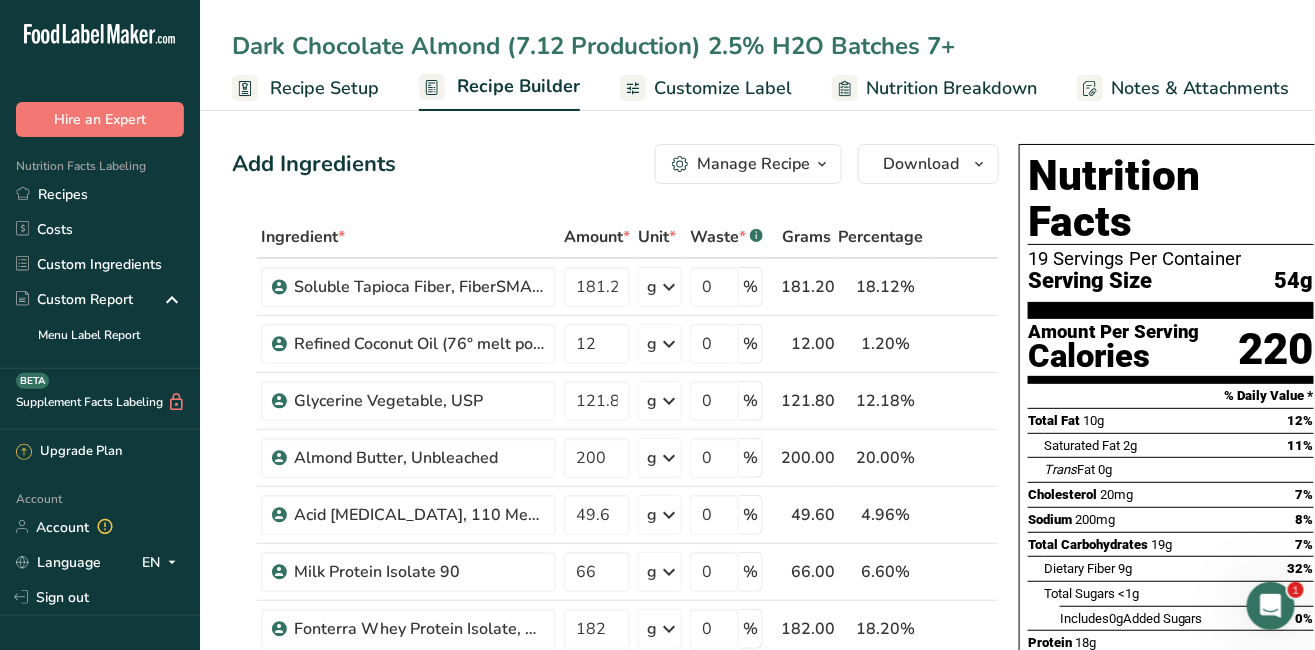 click on "Dark Chocolate Almond (7.12 Production) 2.5% H2O Batches 7+" at bounding box center [757, 46] 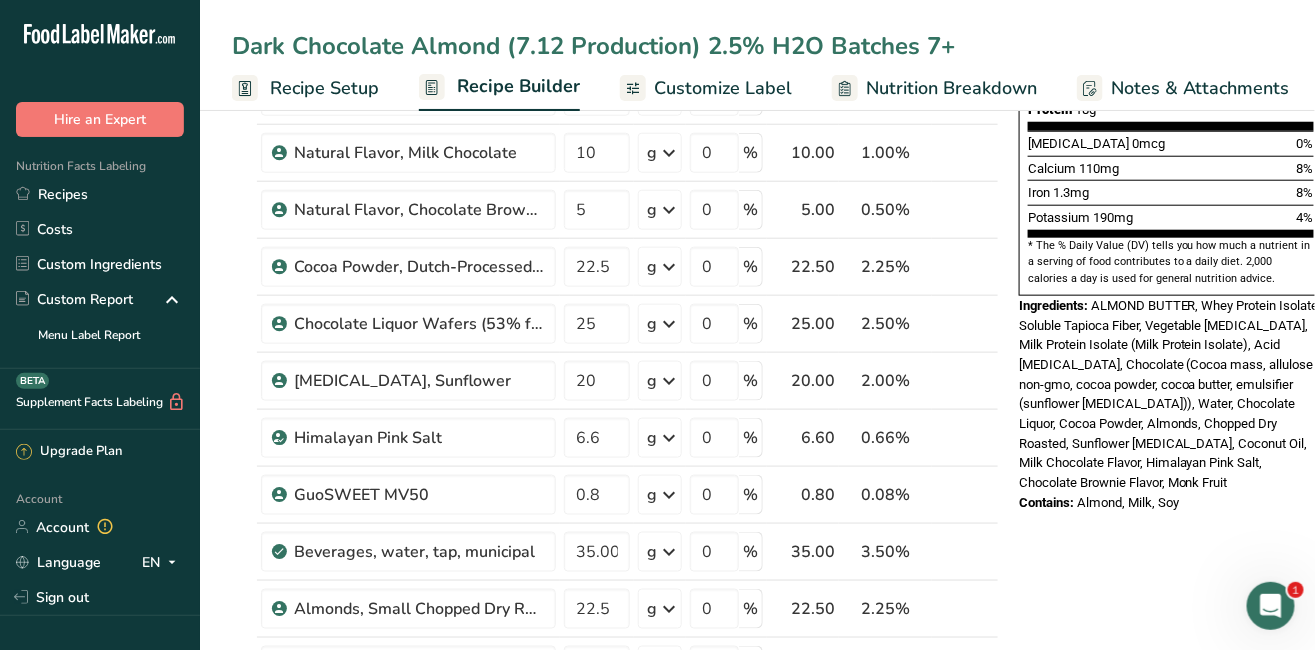 scroll, scrollTop: 562, scrollLeft: 0, axis: vertical 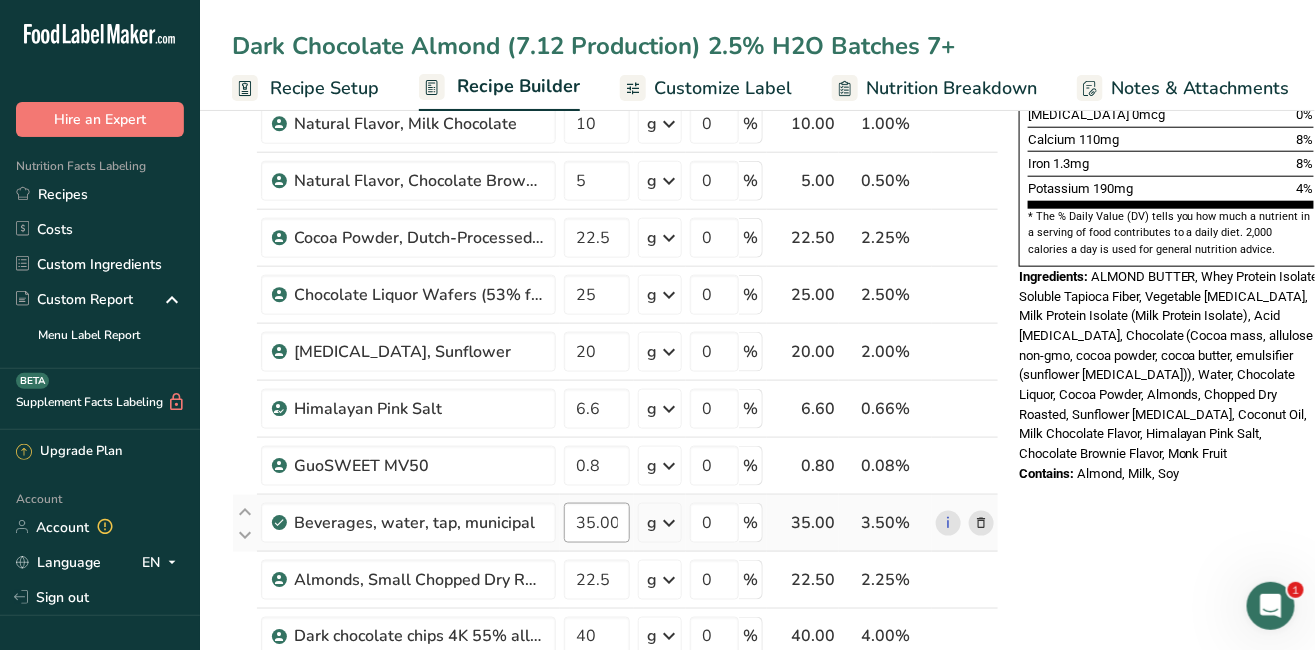 type on "Dark Chocolate Almond (7.12 Production) 2.5% H2O Batches 7+" 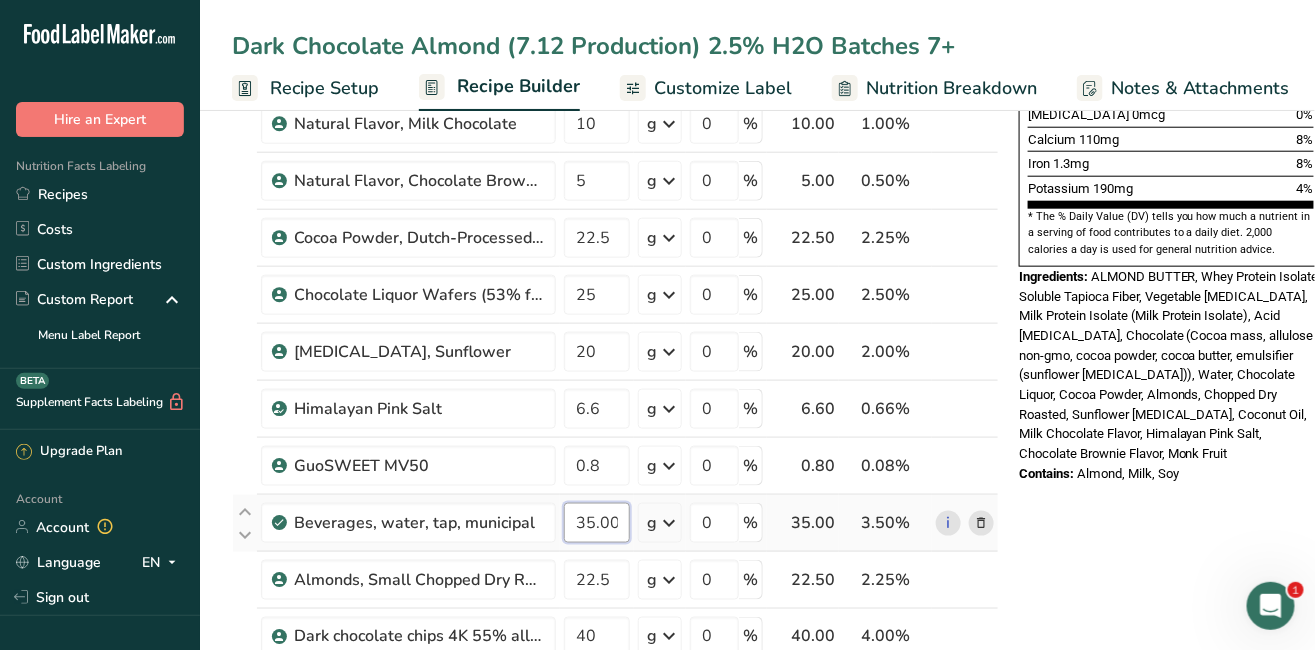 click on "35.000003" at bounding box center (597, 523) 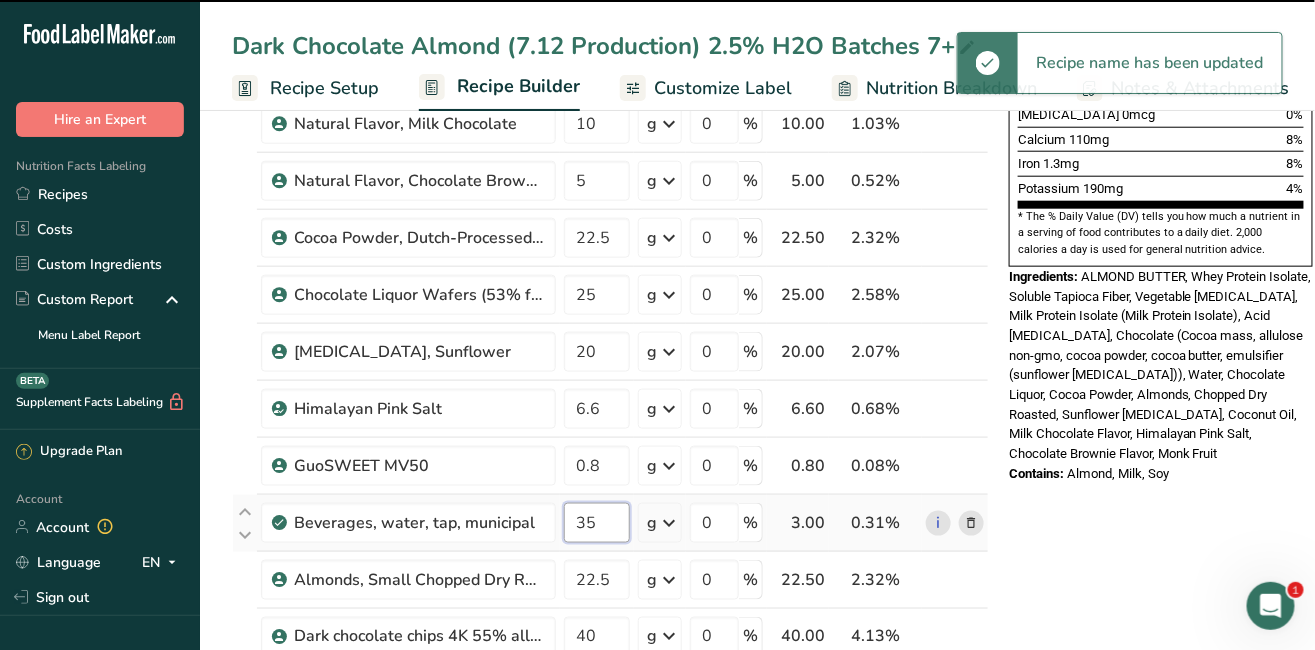 type on "3" 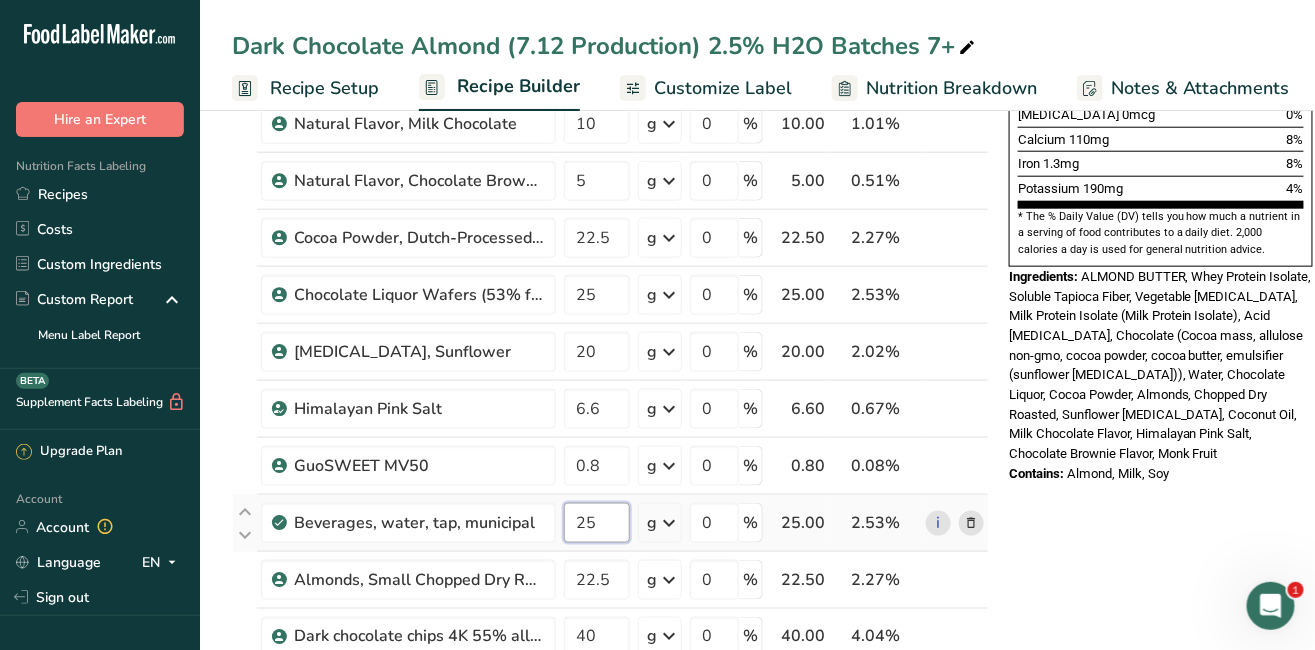type on "25" 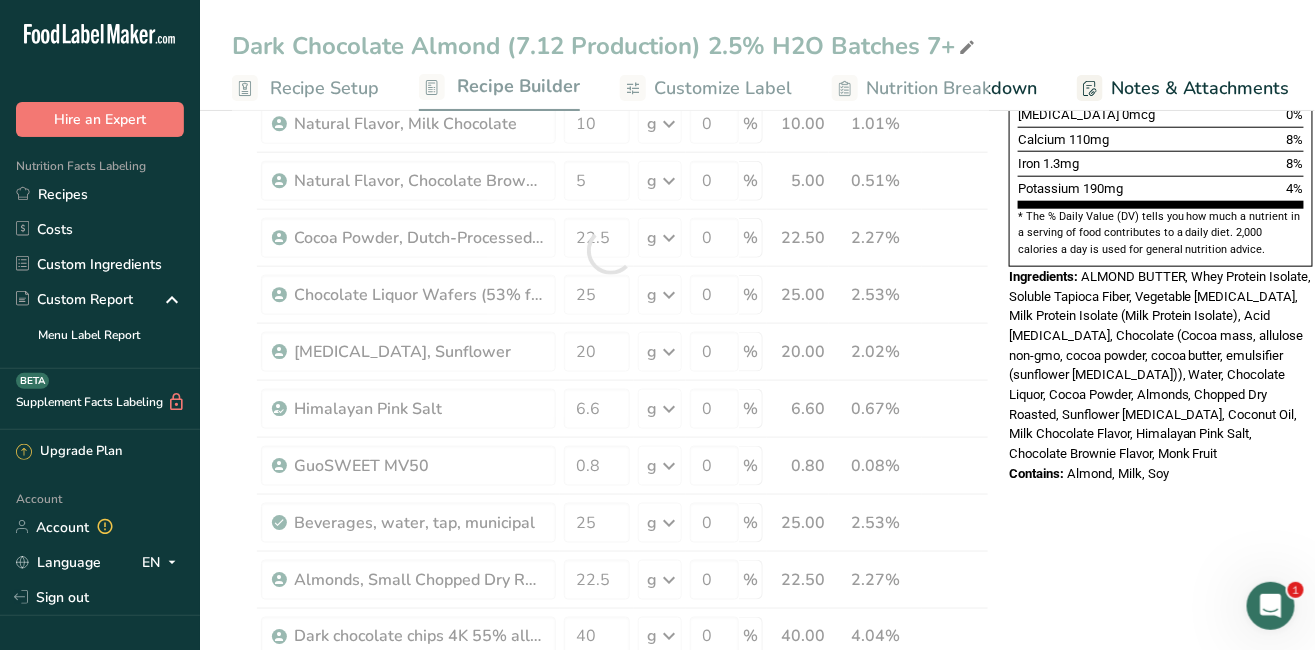click on "Nutrition Facts
19 Servings Per Container
Serving Size
54g
Amount Per Serving
Calories
220
% Daily Value *
Total Fat
10g
12%
Saturated Fat
2g
11%
Trans  Fat
0g
Cholesterol
20mg
7%
Sodium
200mg
8%
Total Carbohydrates
19g
7%
Dietary Fiber
9g
32%" at bounding box center [1161, 580] 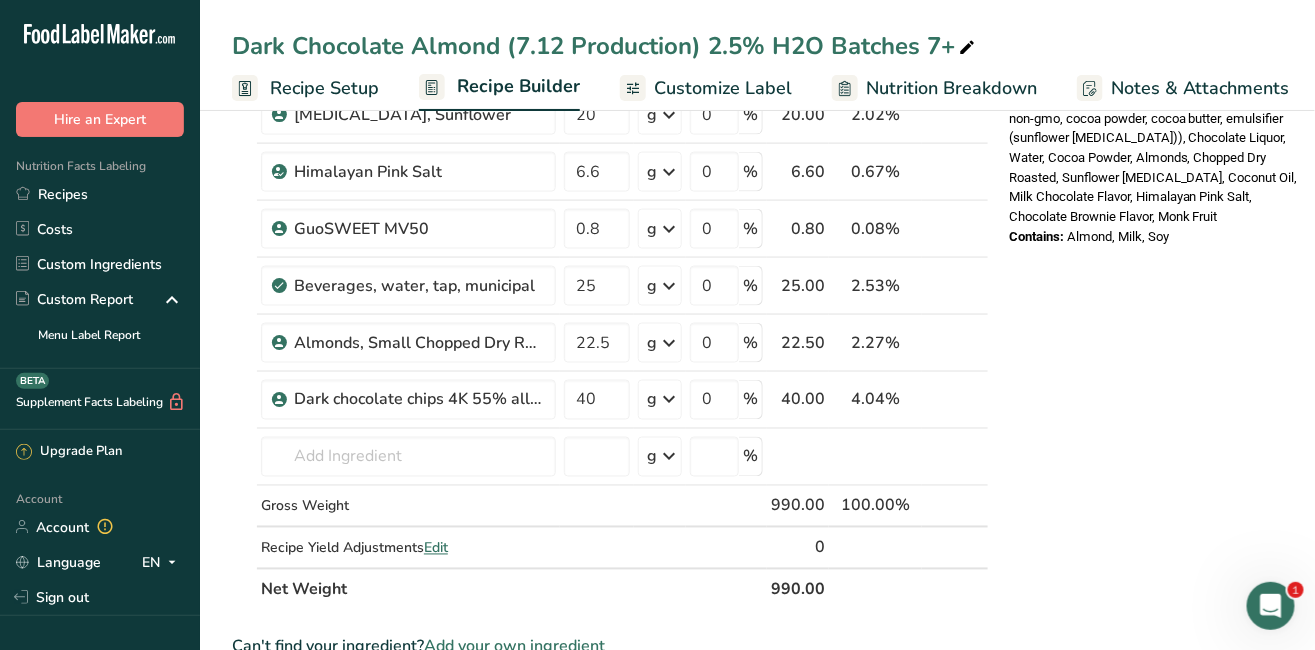 scroll, scrollTop: 828, scrollLeft: 0, axis: vertical 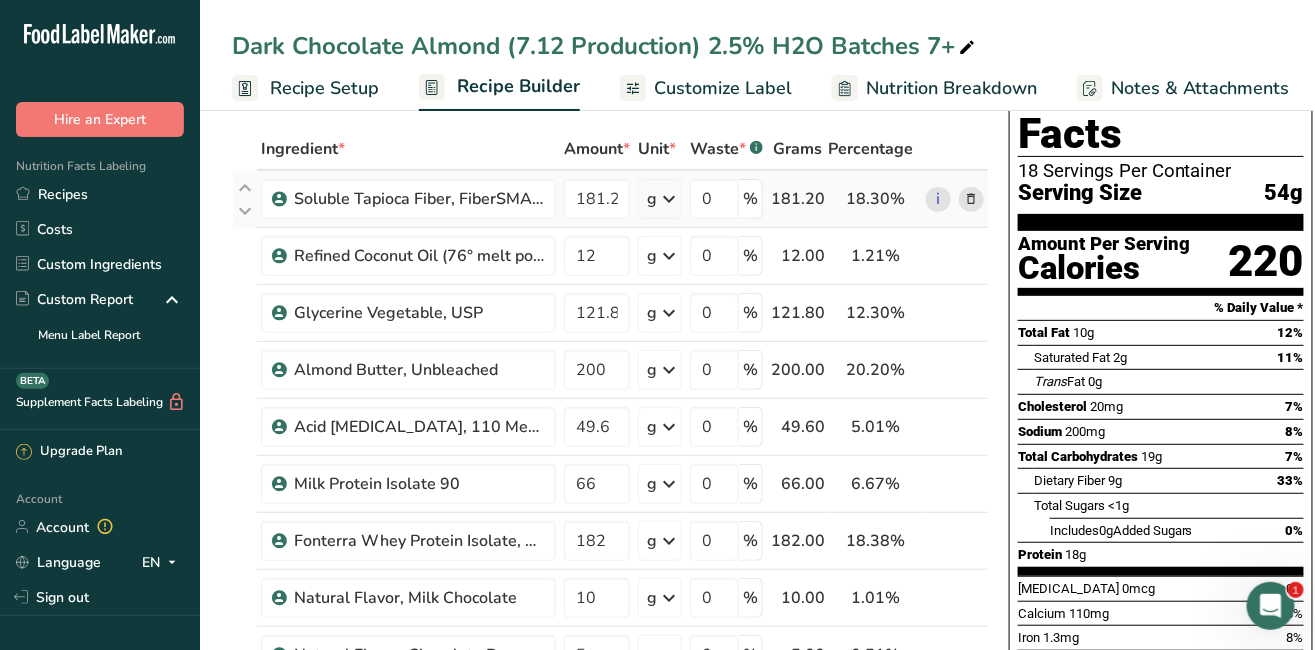 click on "18.30%" at bounding box center [875, 199] 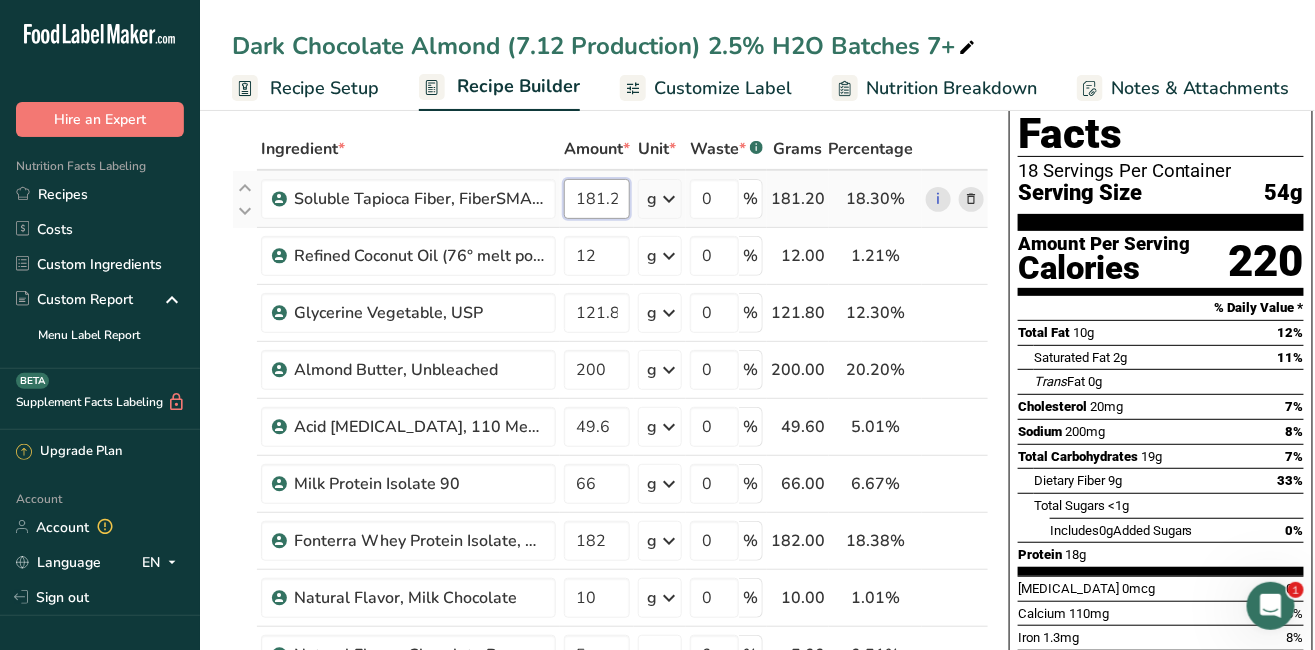 click on "181.2" at bounding box center [597, 199] 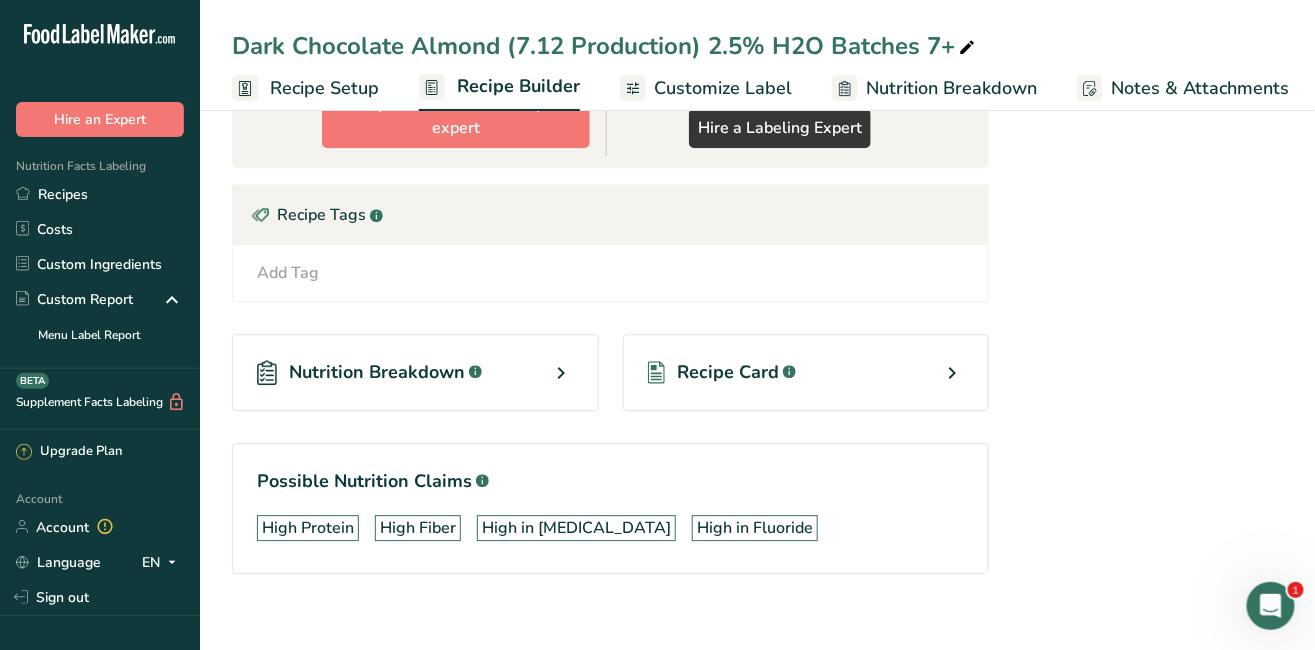 scroll, scrollTop: 1537, scrollLeft: 0, axis: vertical 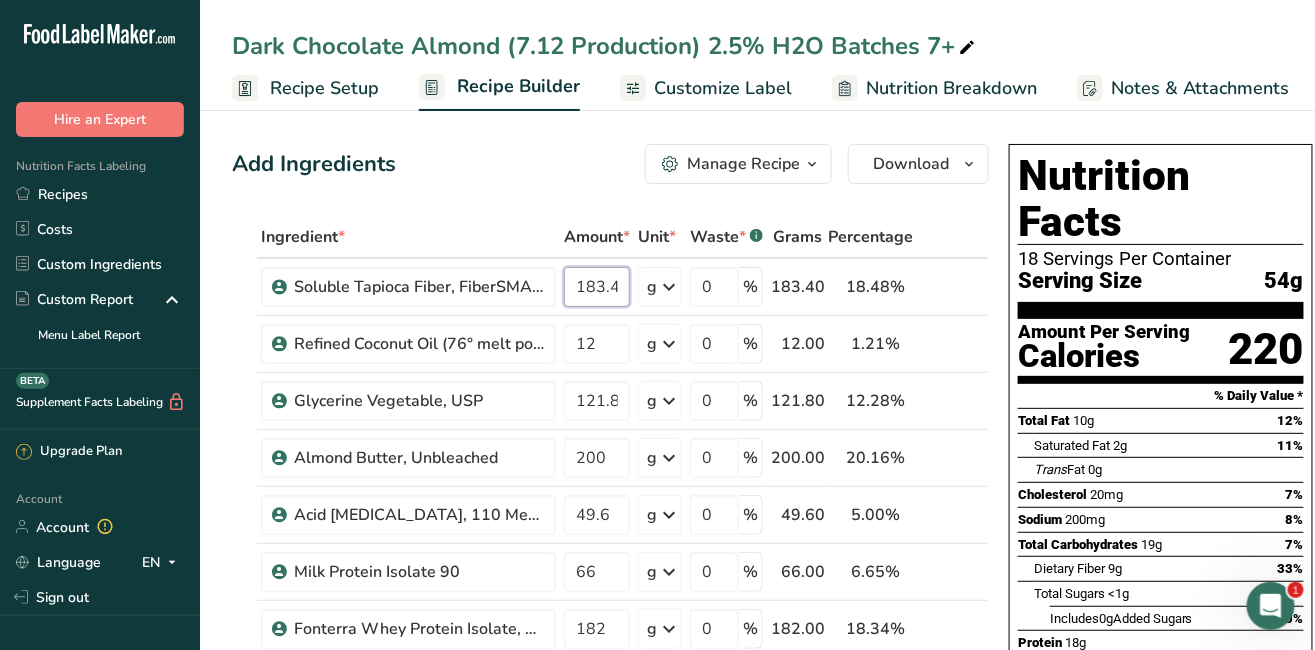 type on "183.4" 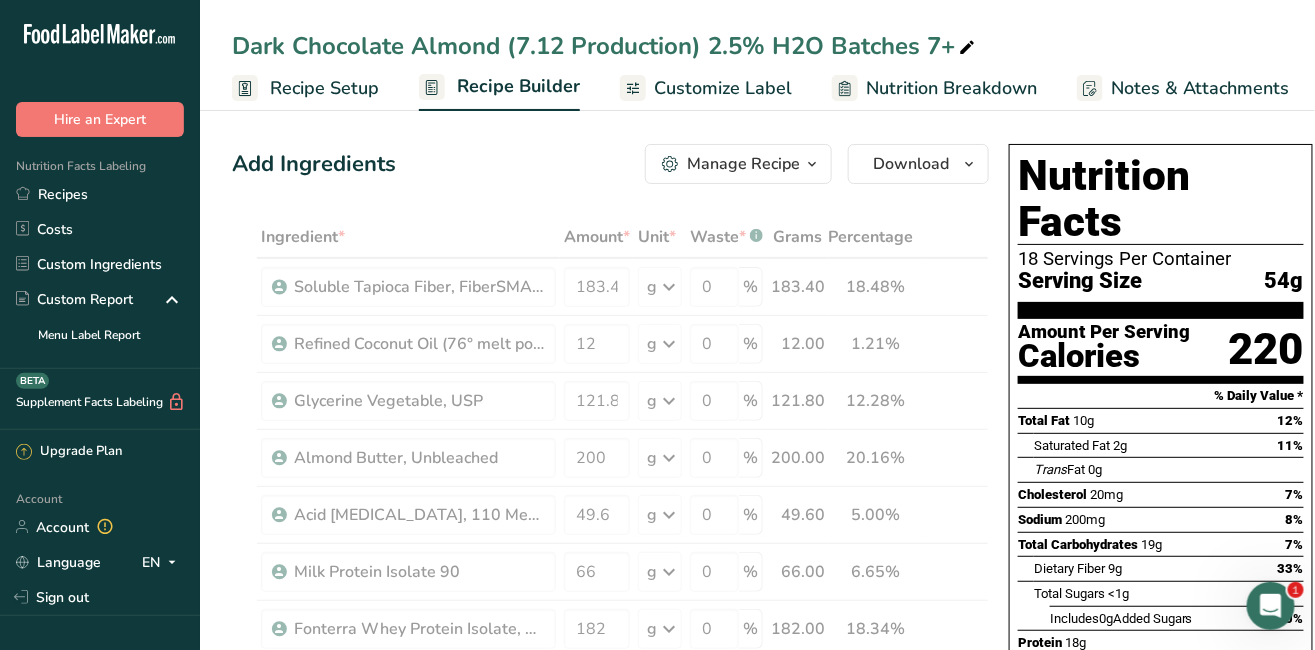 click on "Notes & Attachments" at bounding box center (1183, 88) 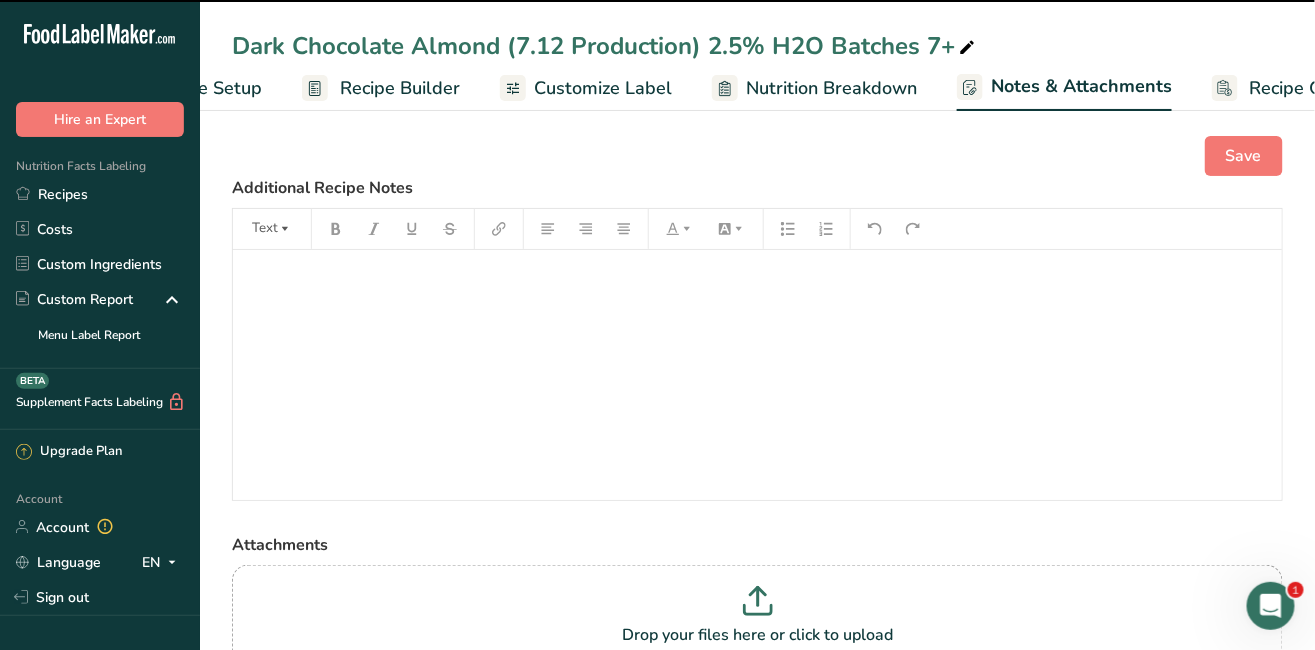 scroll, scrollTop: 0, scrollLeft: 206, axis: horizontal 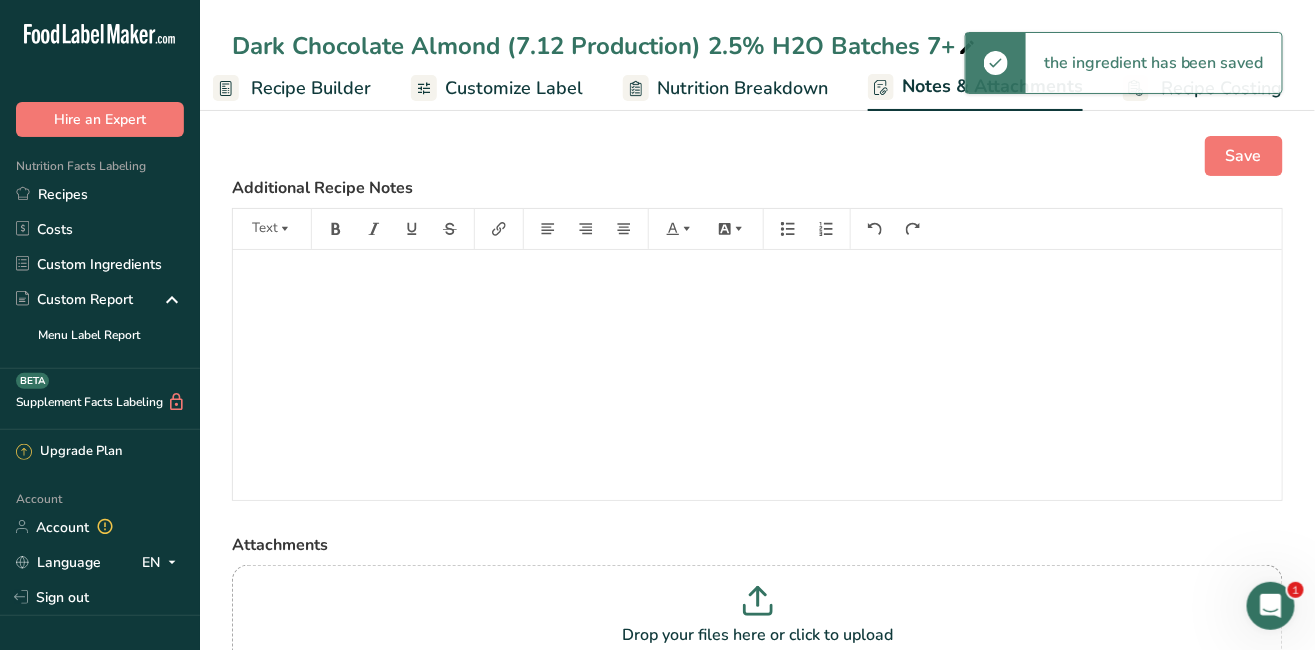 click on "Recipe Builder" at bounding box center [311, 88] 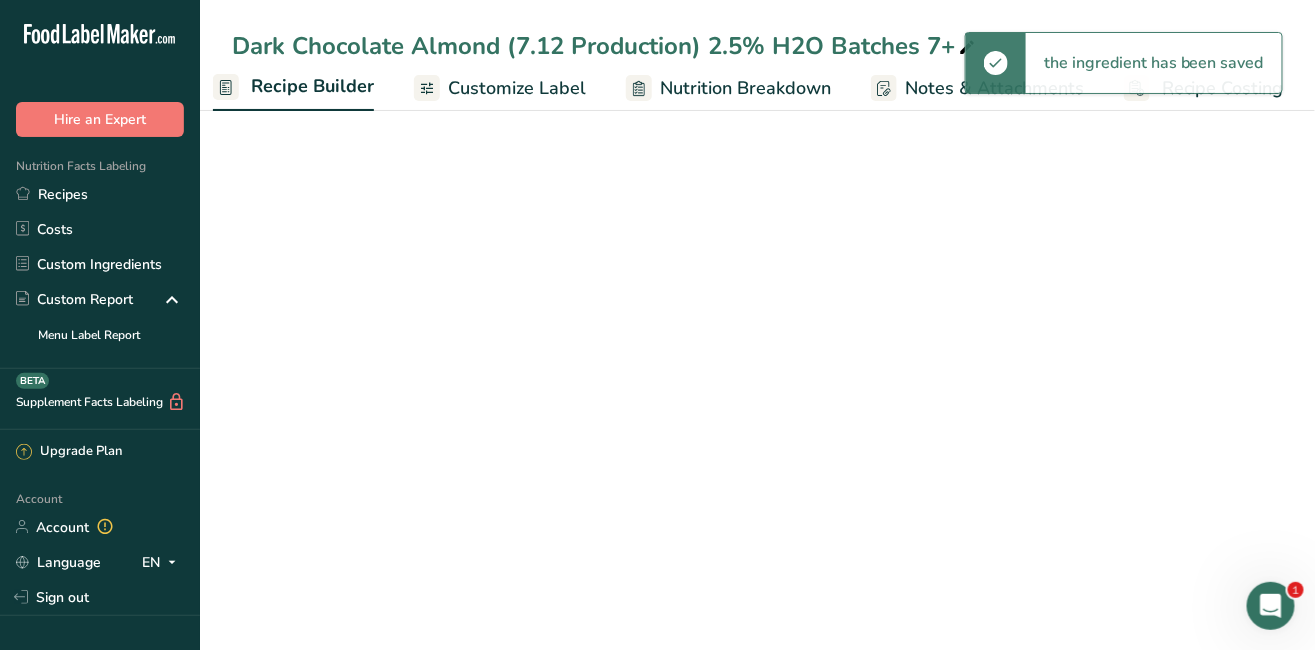 scroll, scrollTop: 0, scrollLeft: 193, axis: horizontal 